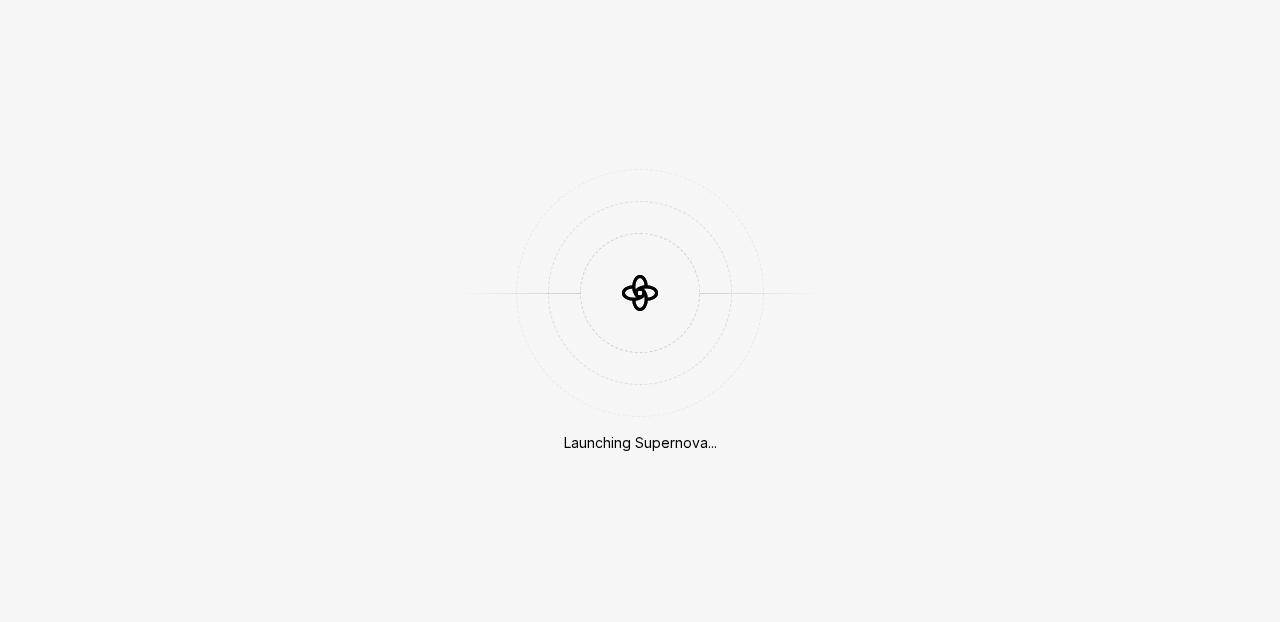 scroll, scrollTop: 0, scrollLeft: 0, axis: both 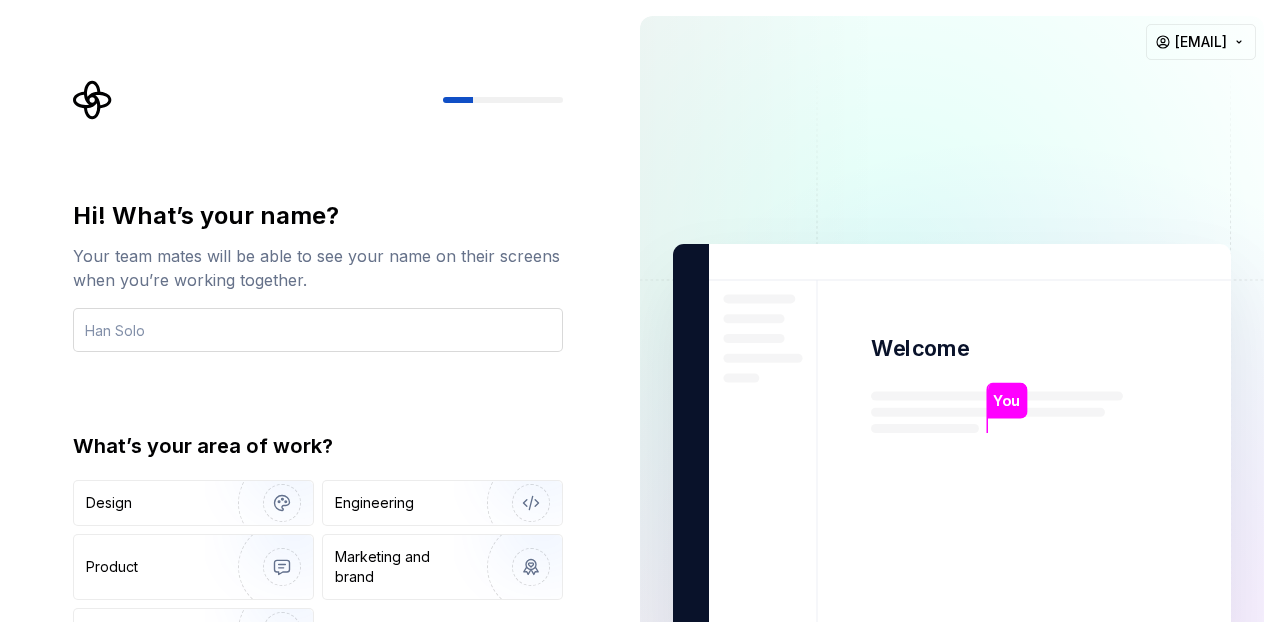 click at bounding box center [318, 330] 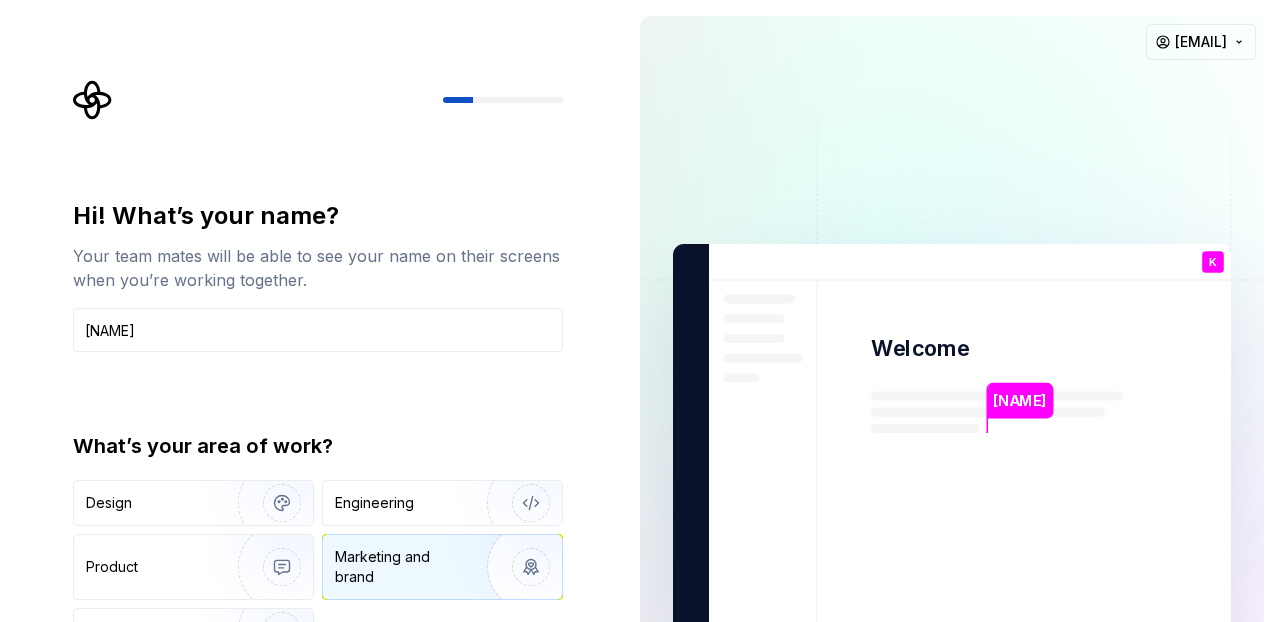 click on "Marketing and brand" at bounding box center [442, 567] 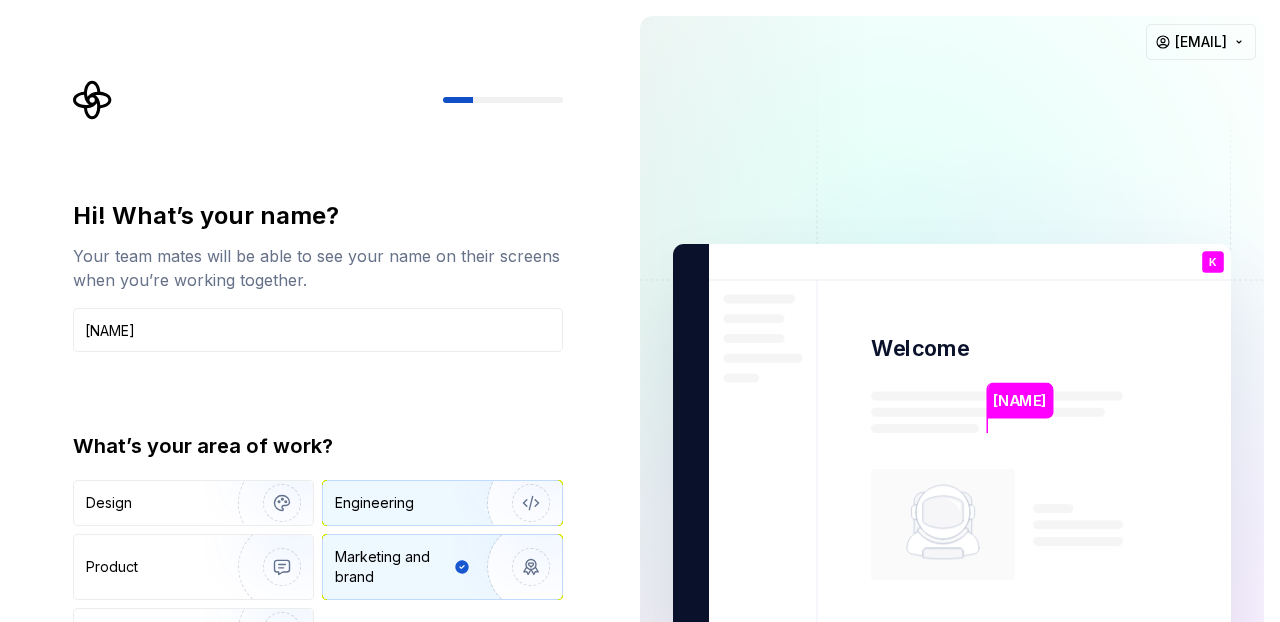 click on "Engineering" at bounding box center [414, 503] 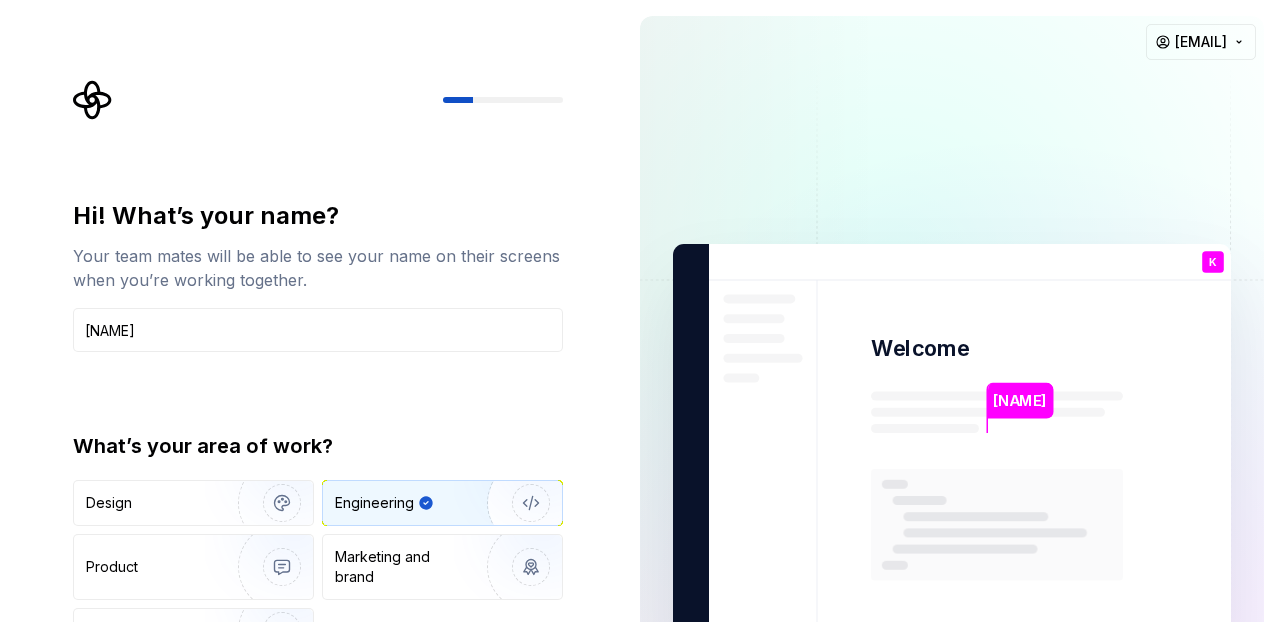 click on "[NAME]" at bounding box center [1021, 401] 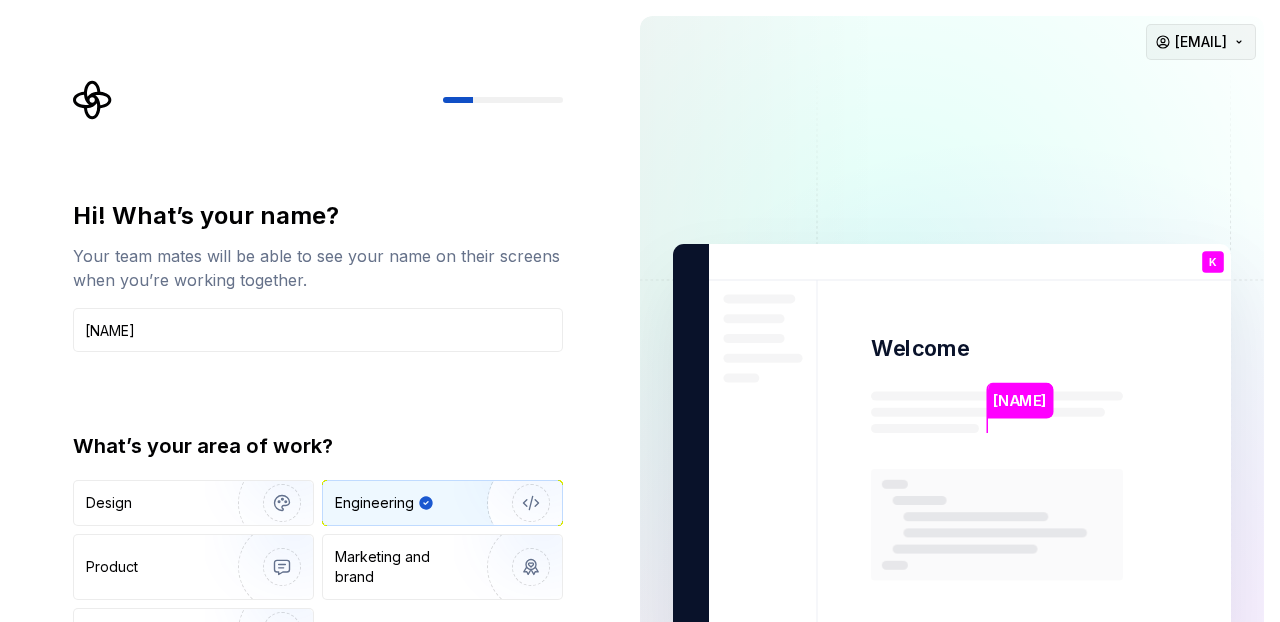 click on "Hi! What’s your name? Your team mates will be able to see your name on their screens when you’re working together. [NAME] What’s your area of work? Design Engineering Product Marketing and brand Other Continue [NAME] Welcome K You T B +3 Thomas Brooke Jamie [EMAIL]" at bounding box center (640, 311) 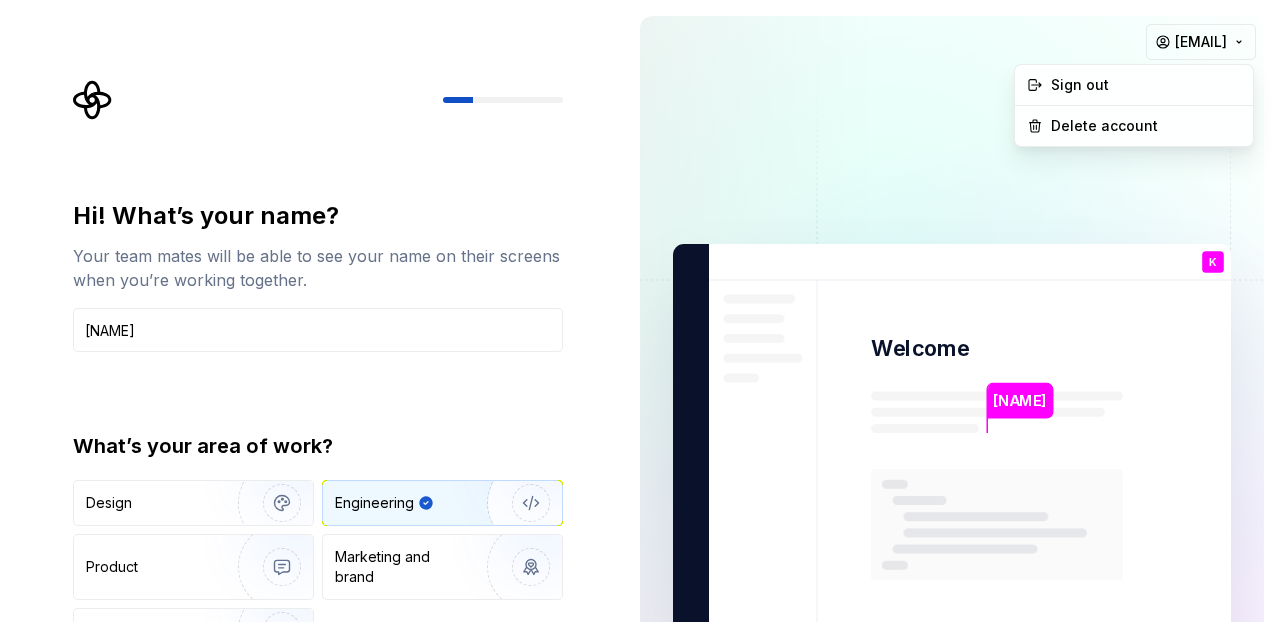 click on "Hi! What’s your name? Your team mates will be able to see your name on their screens when you’re working together. [NAME] What’s your area of work? Design Engineering Product Marketing and brand Other Continue [NAME] Welcome K You T B +3 Thomas Brooke Jamie [EMAIL] Sign out Delete account" at bounding box center [640, 311] 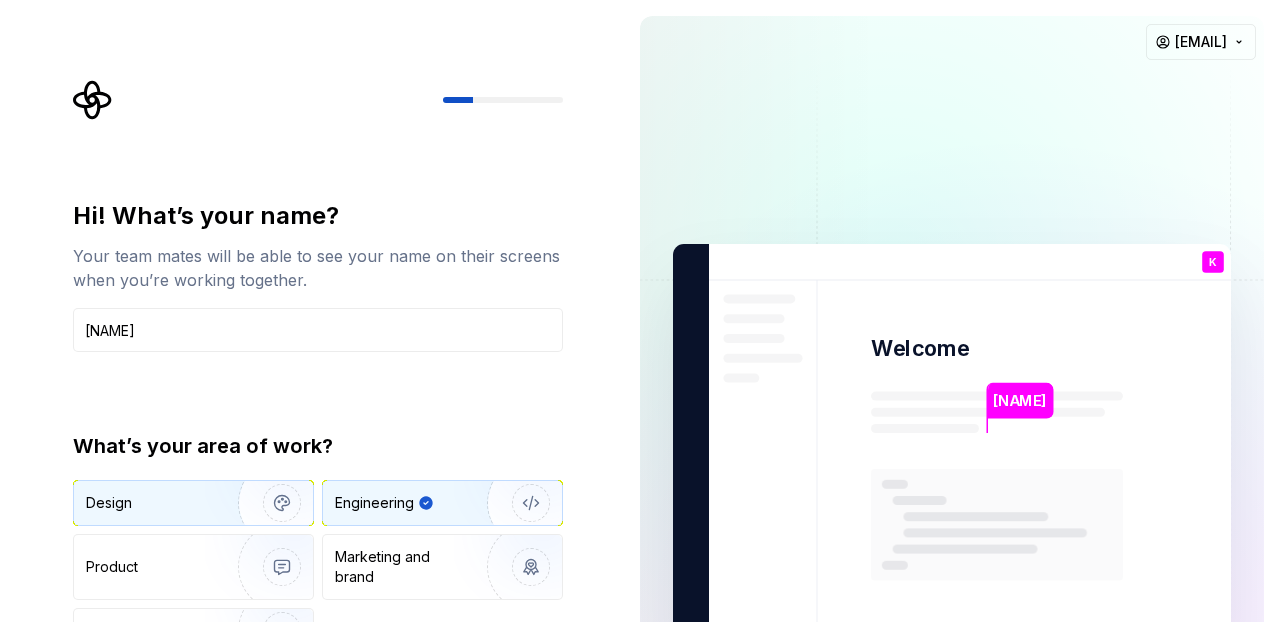 click on "Design" at bounding box center [193, 503] 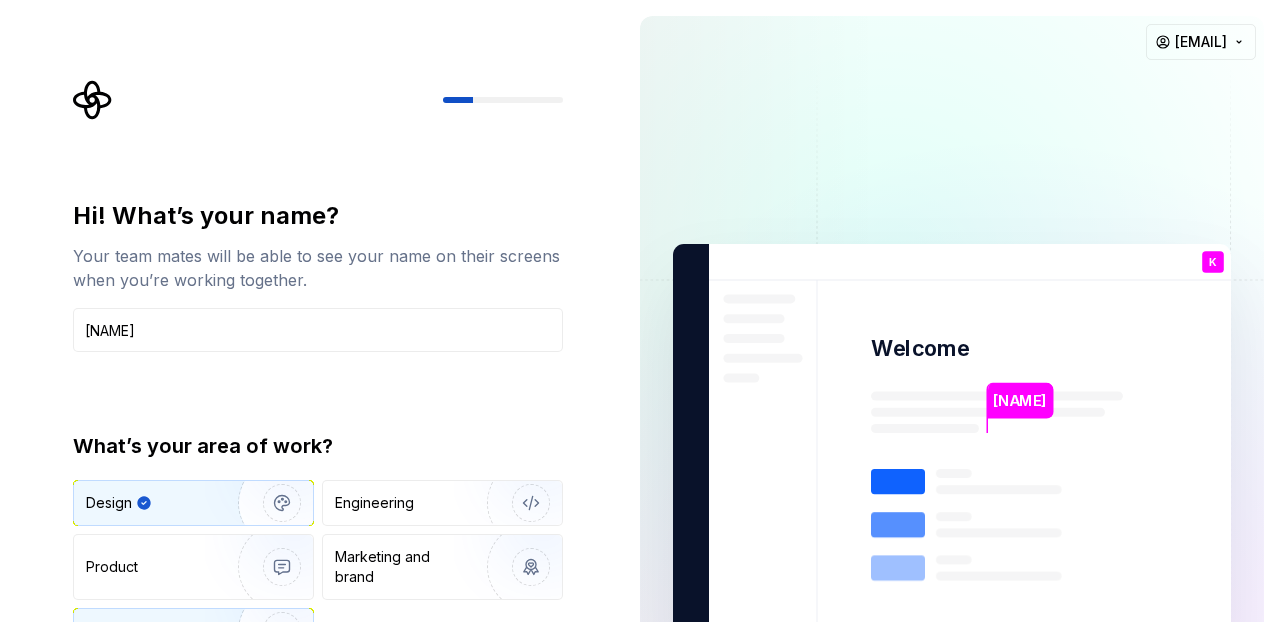 click at bounding box center (269, 631) 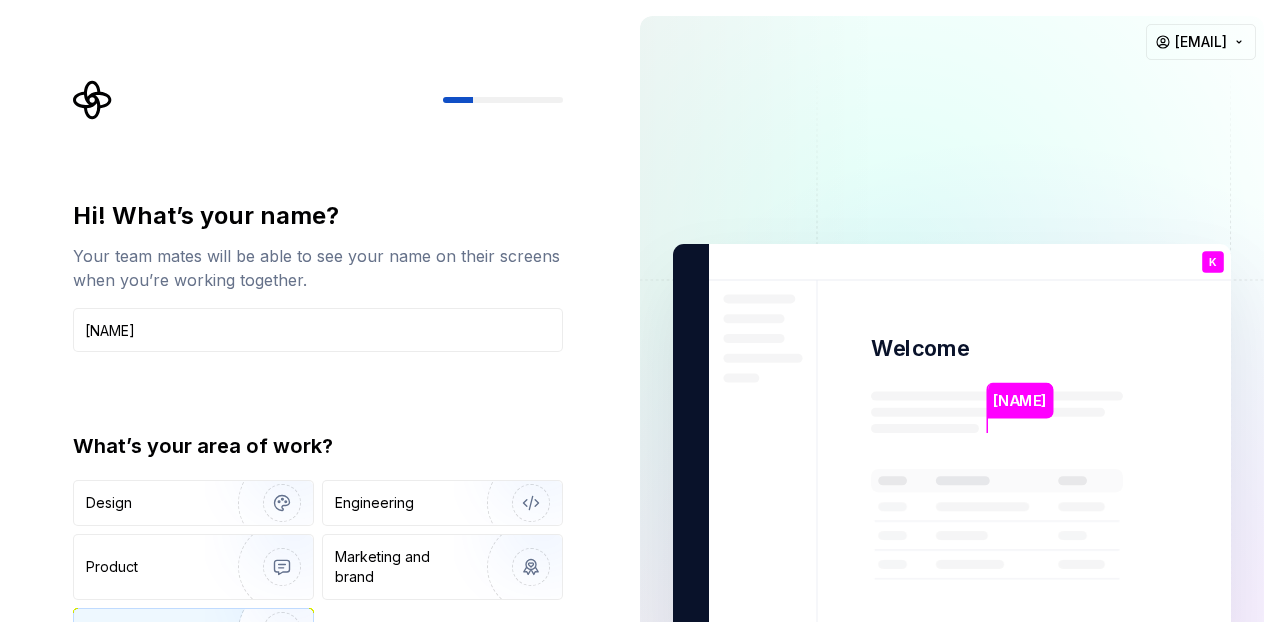 click on "Design Engineering Product Marketing and brand Other" at bounding box center (318, 567) 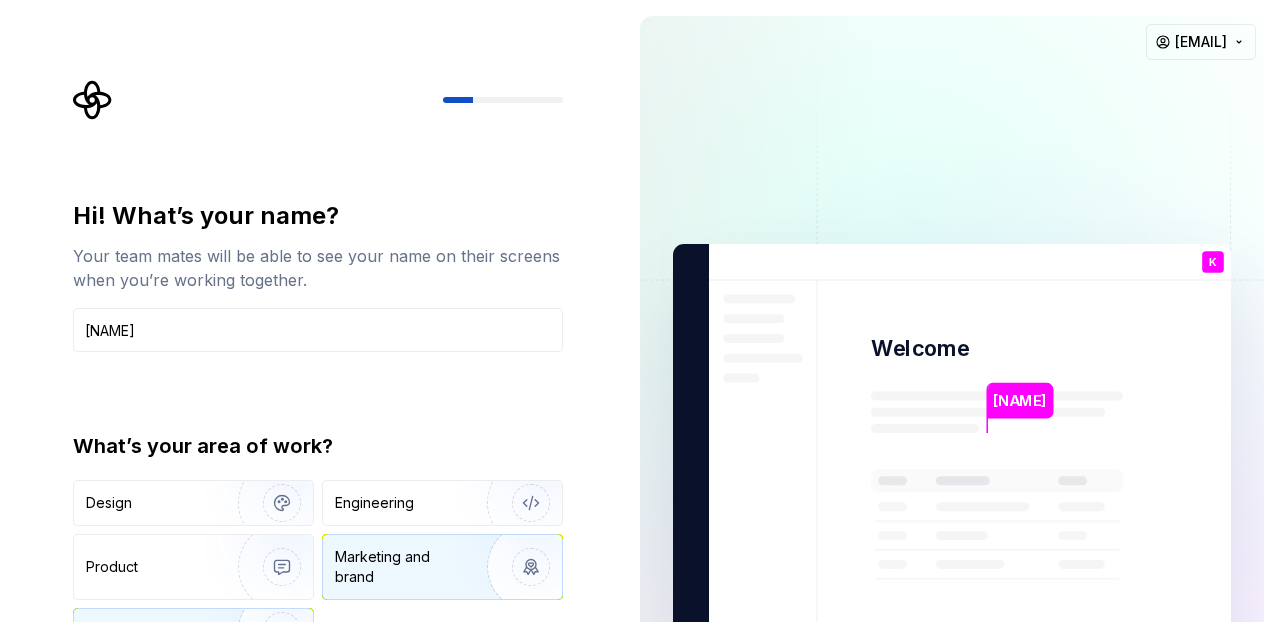 click on "Marketing and brand" at bounding box center [402, 567] 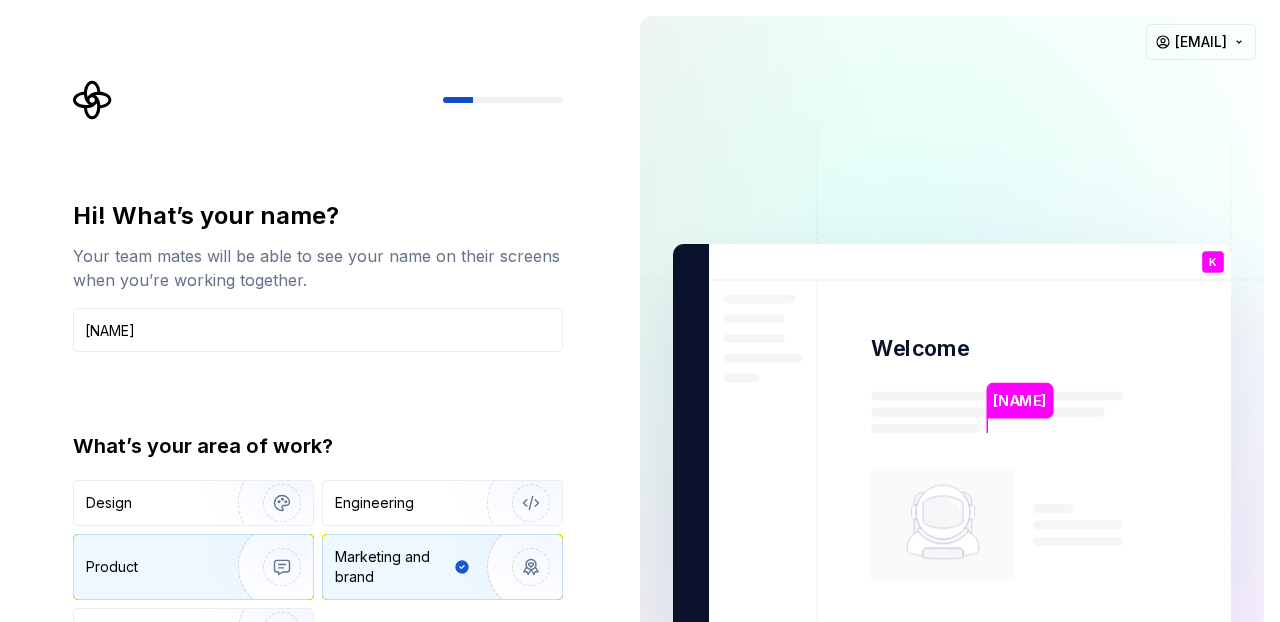 click on "Product" at bounding box center (193, 567) 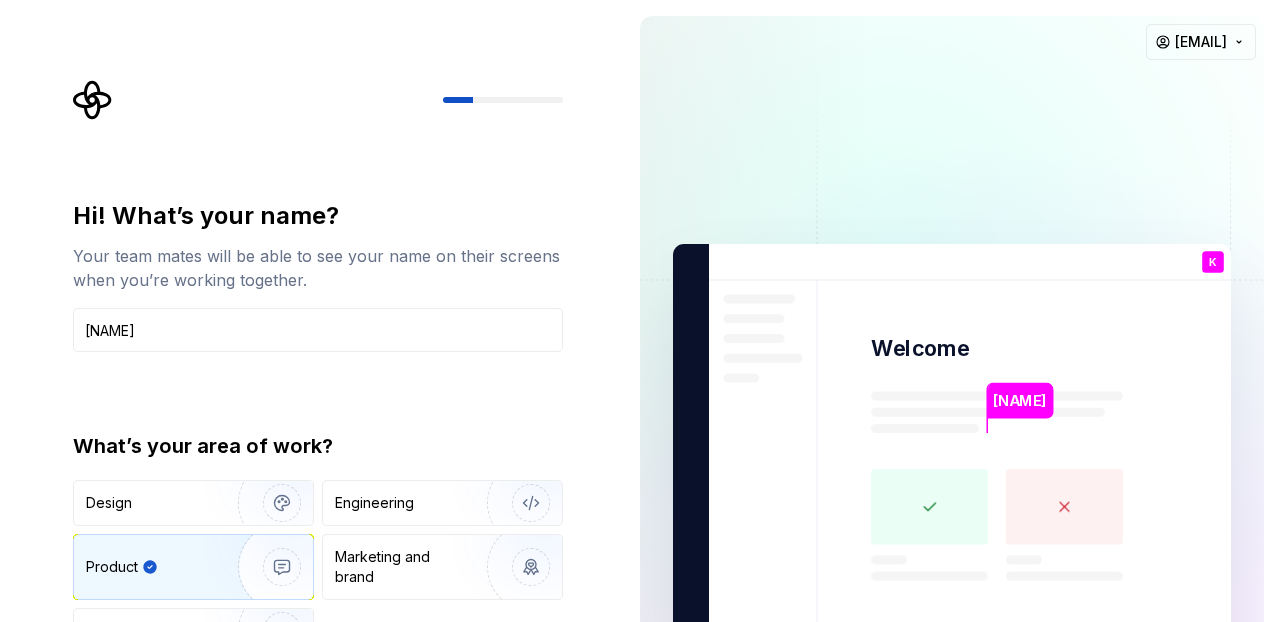 click at bounding box center (269, 567) 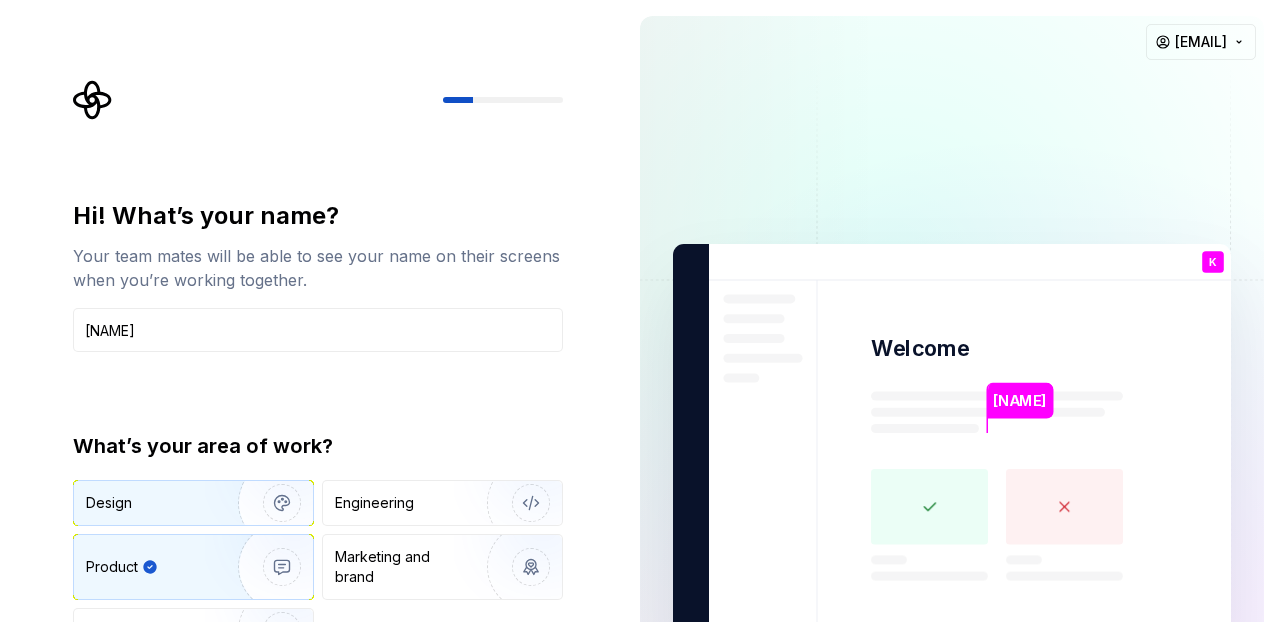 click at bounding box center [269, 503] 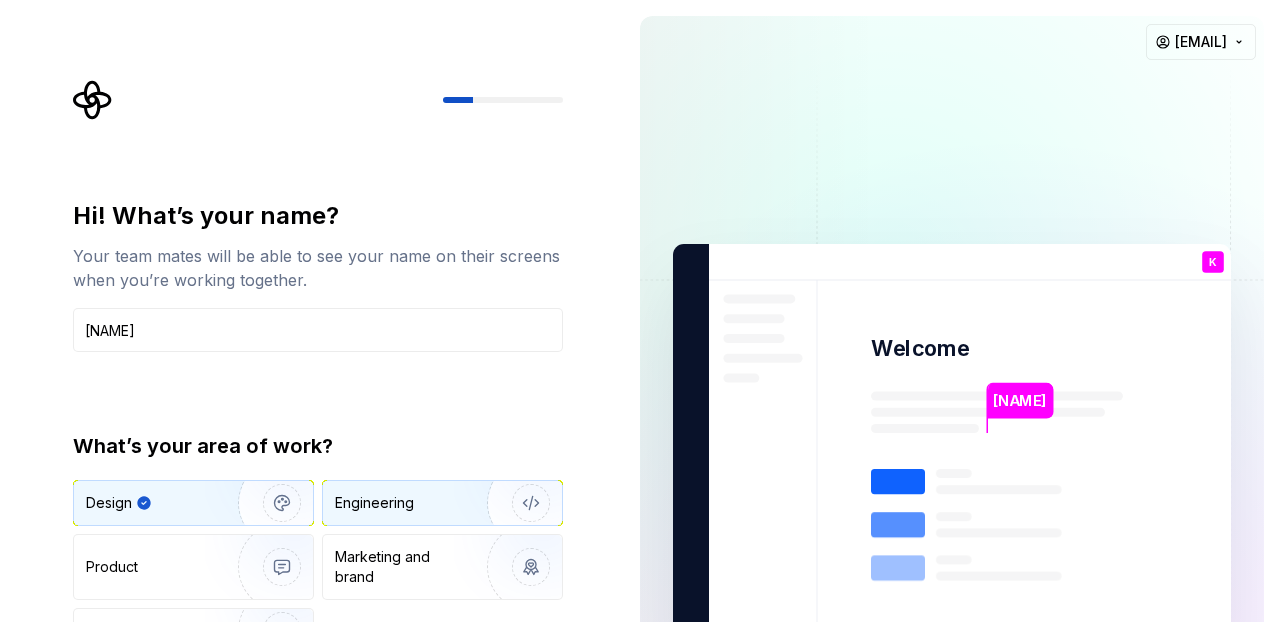 click at bounding box center (518, 503) 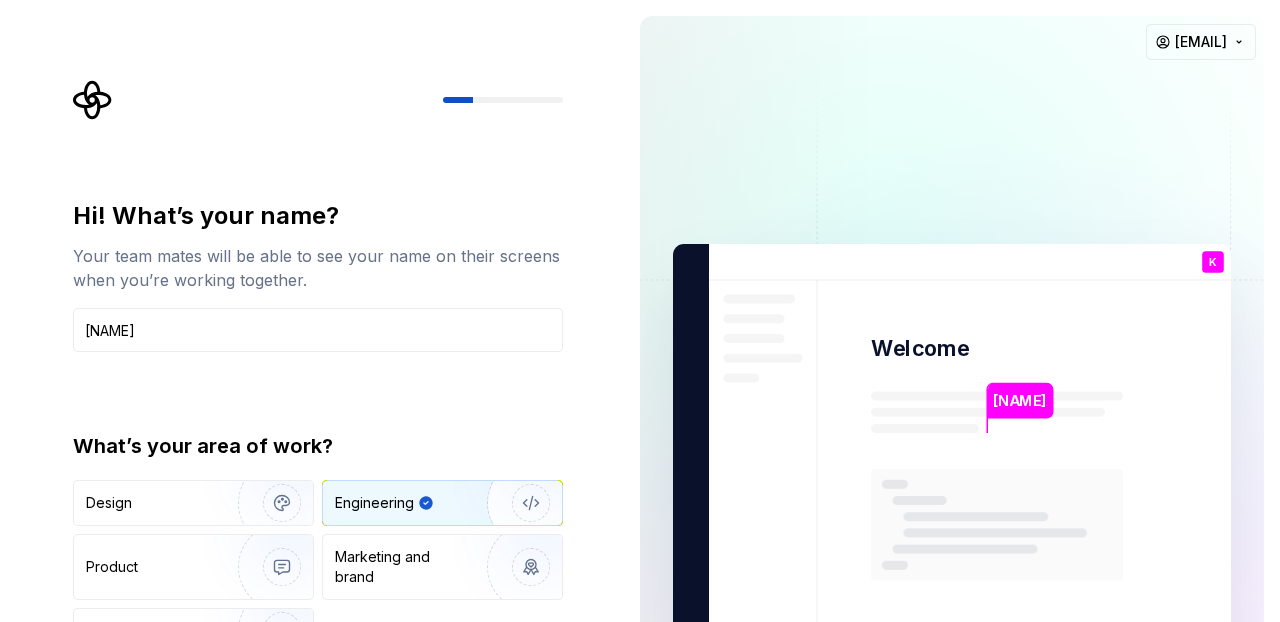 click at bounding box center (518, 503) 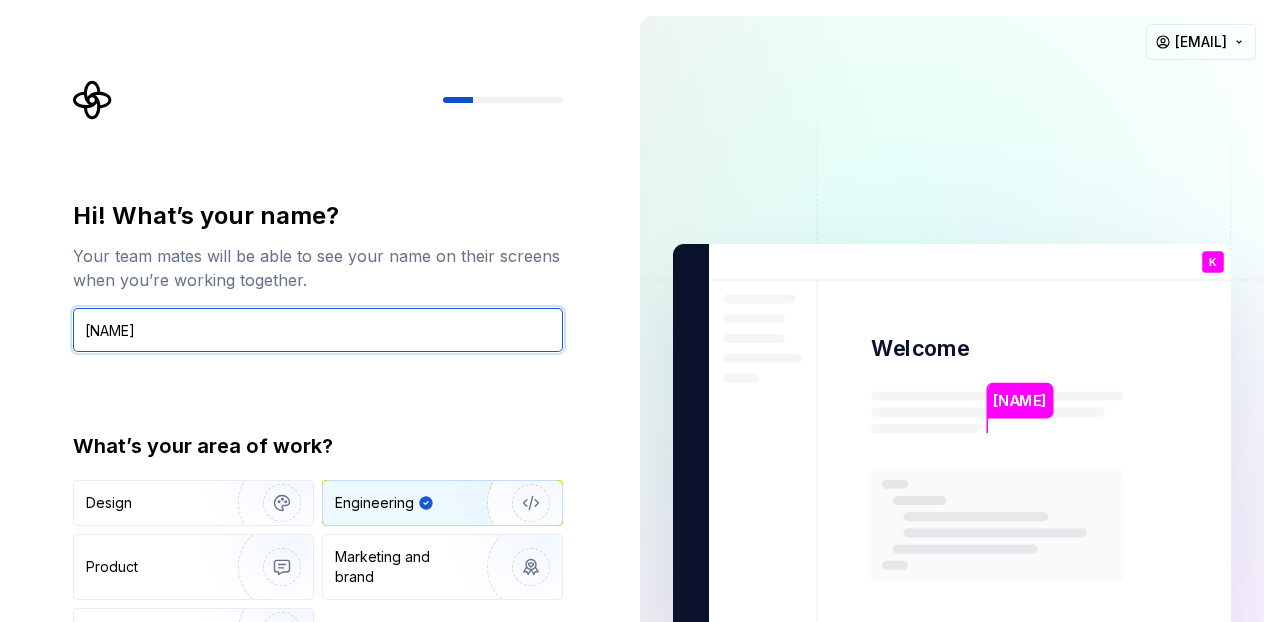 click on "[NAME]" at bounding box center (318, 330) 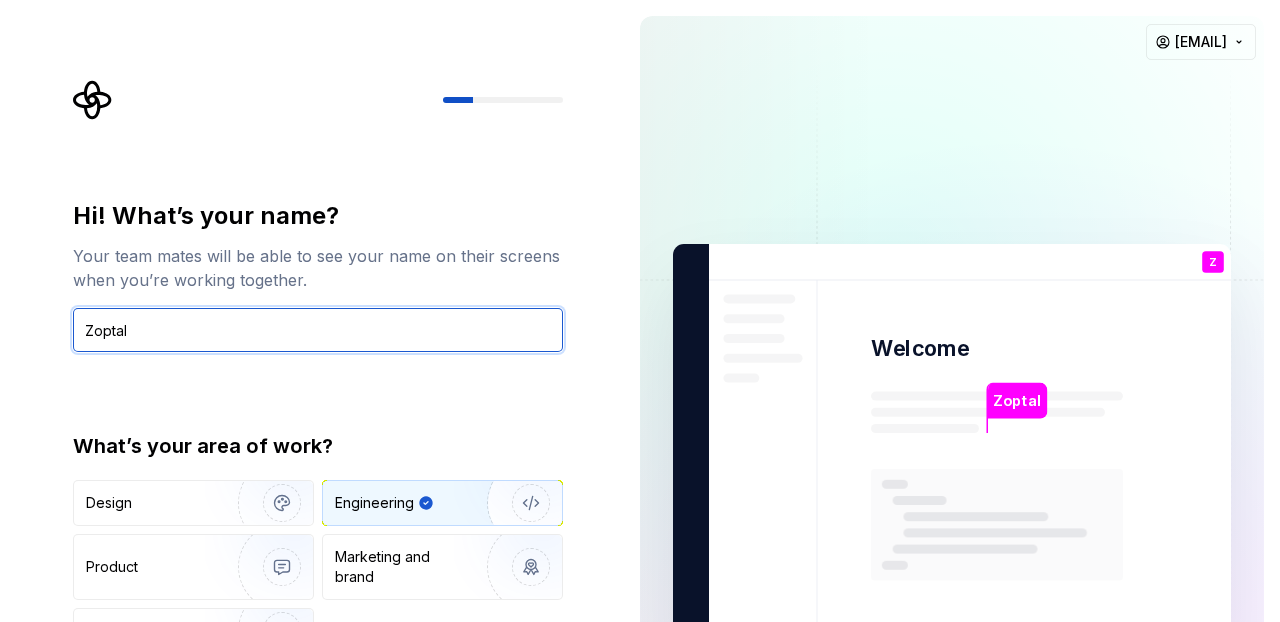 type on "Zoptal" 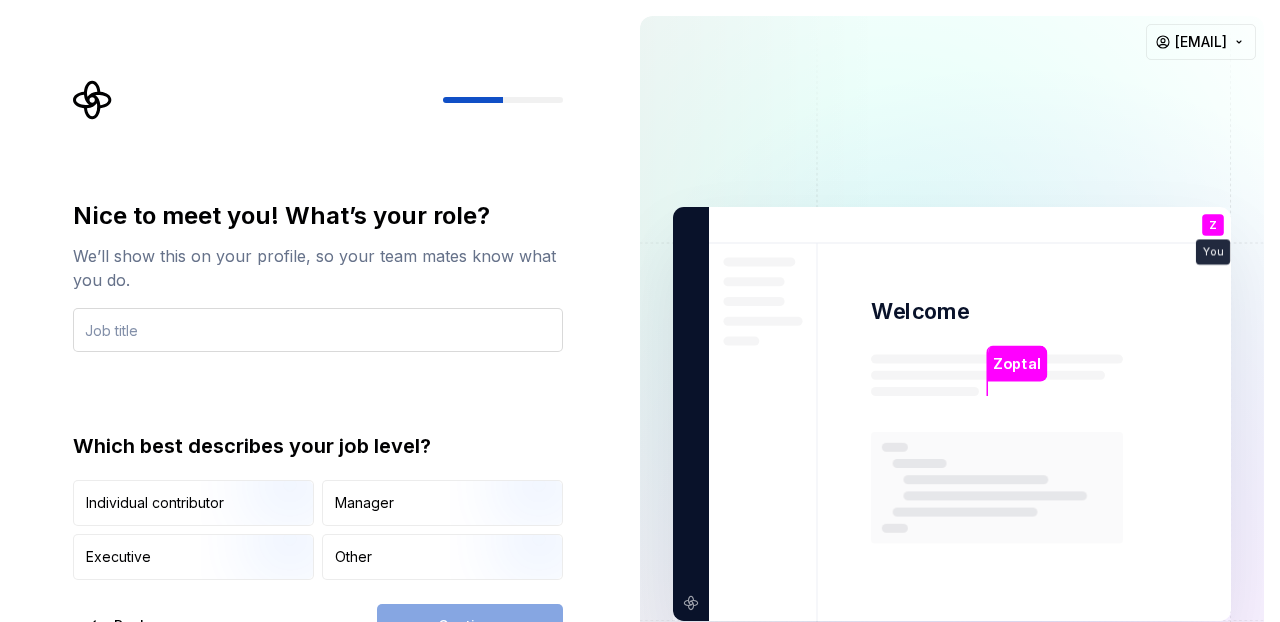 click at bounding box center (318, 330) 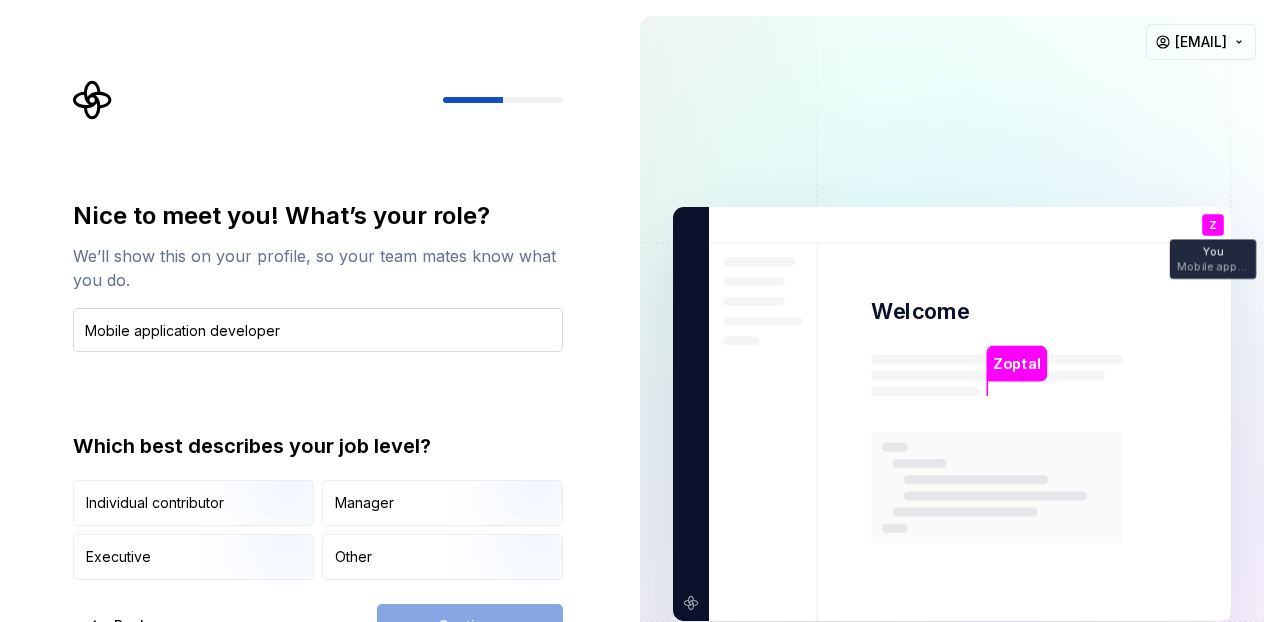 type on "Mobile application developer" 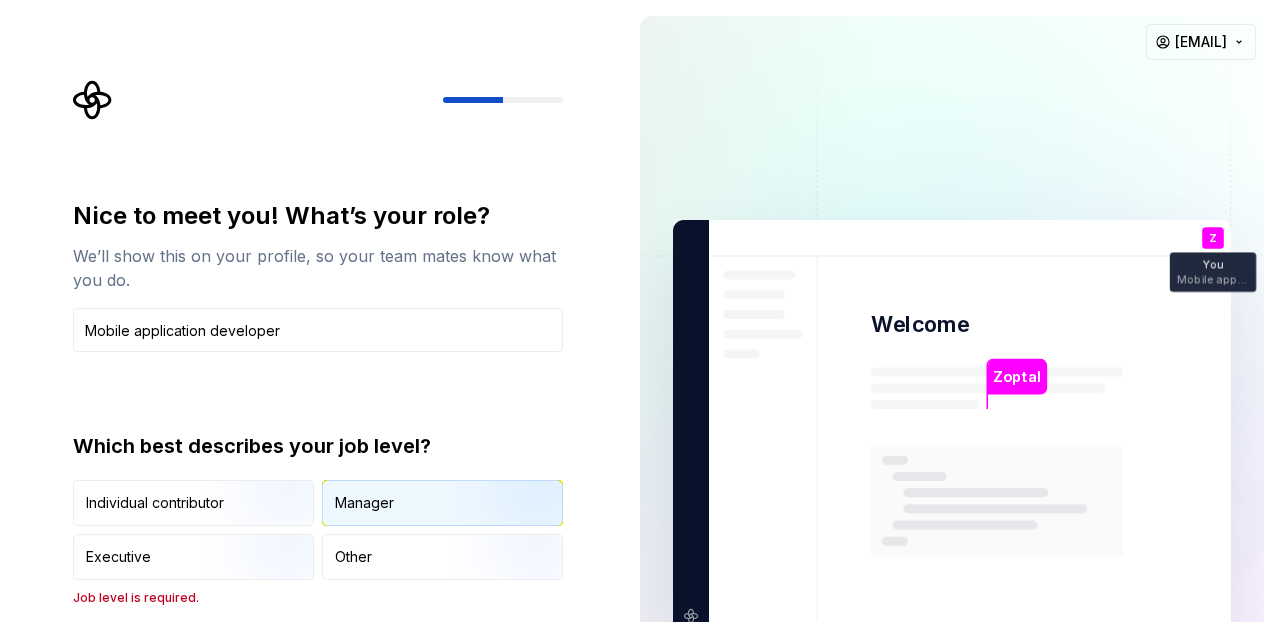 click on "Manager" at bounding box center [442, 503] 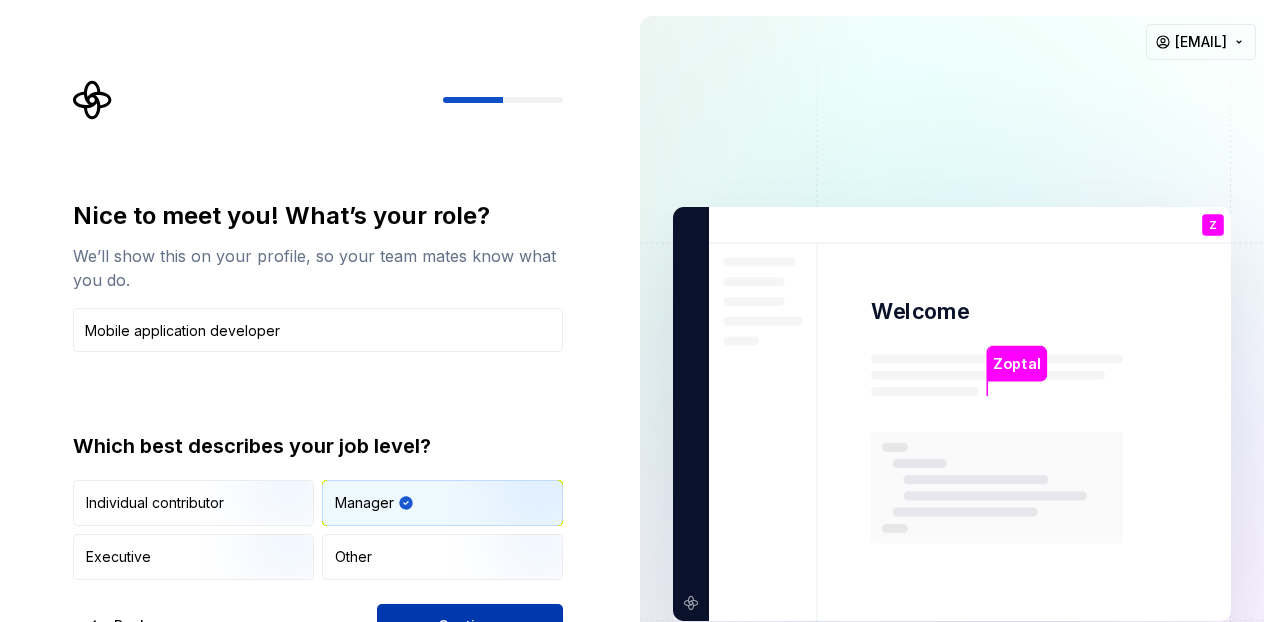 click on "Continue" at bounding box center (470, 626) 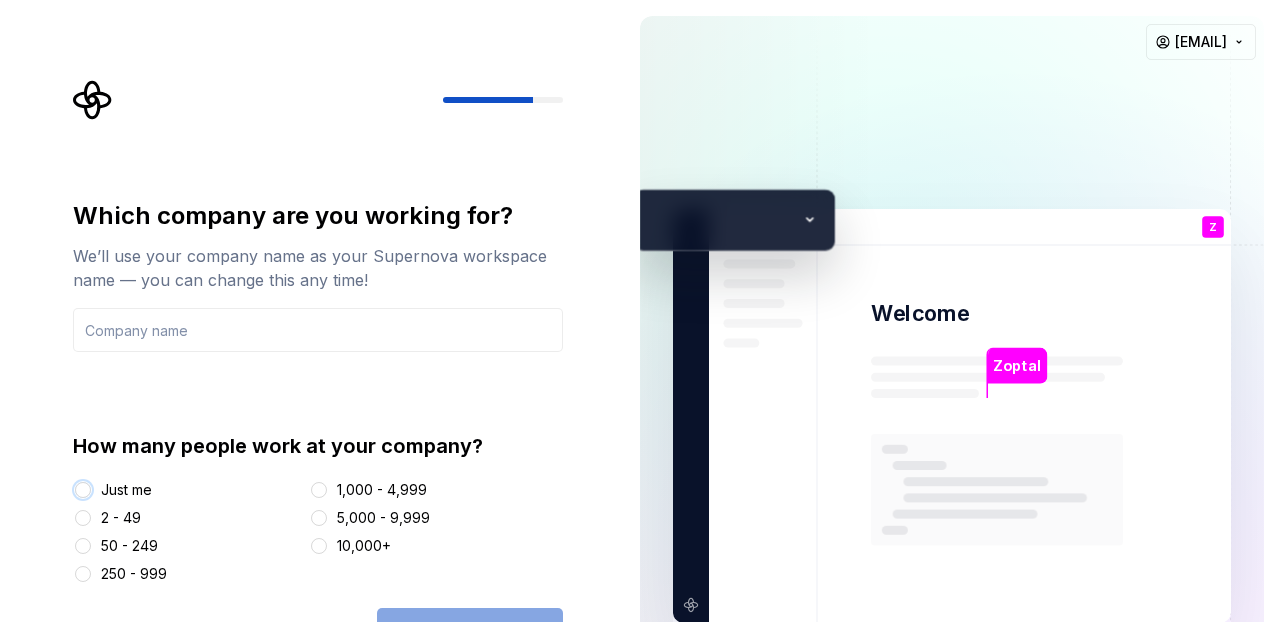 click on "Just me" at bounding box center (83, 490) 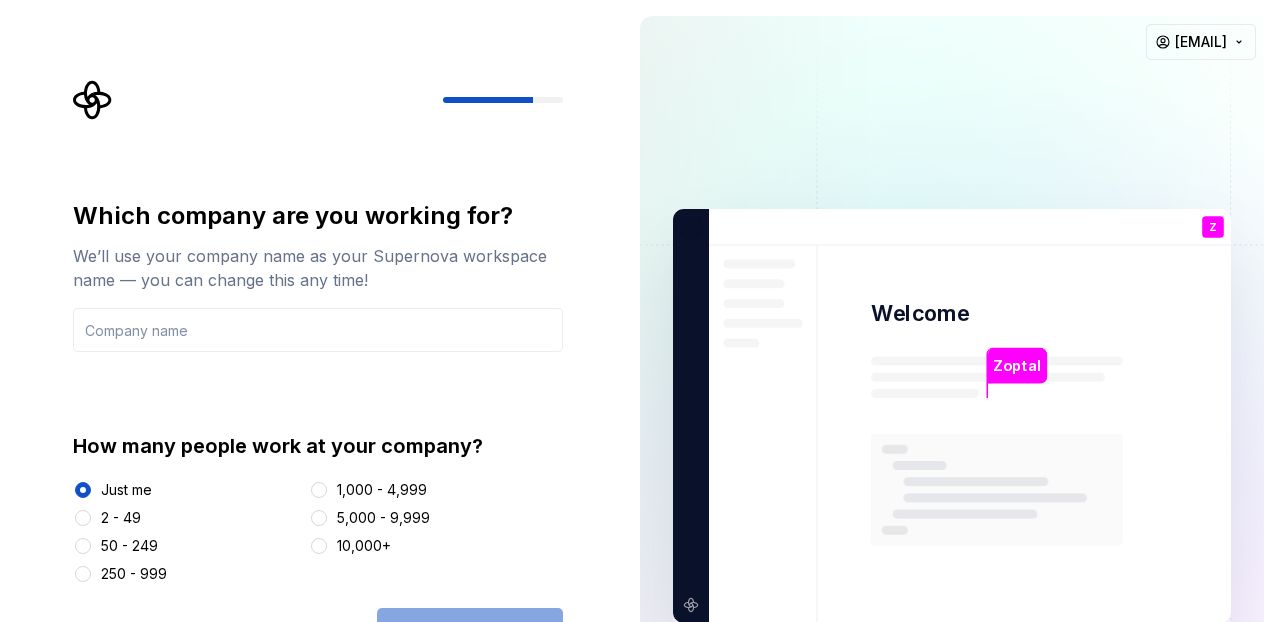 click on "Continue" at bounding box center (470, 630) 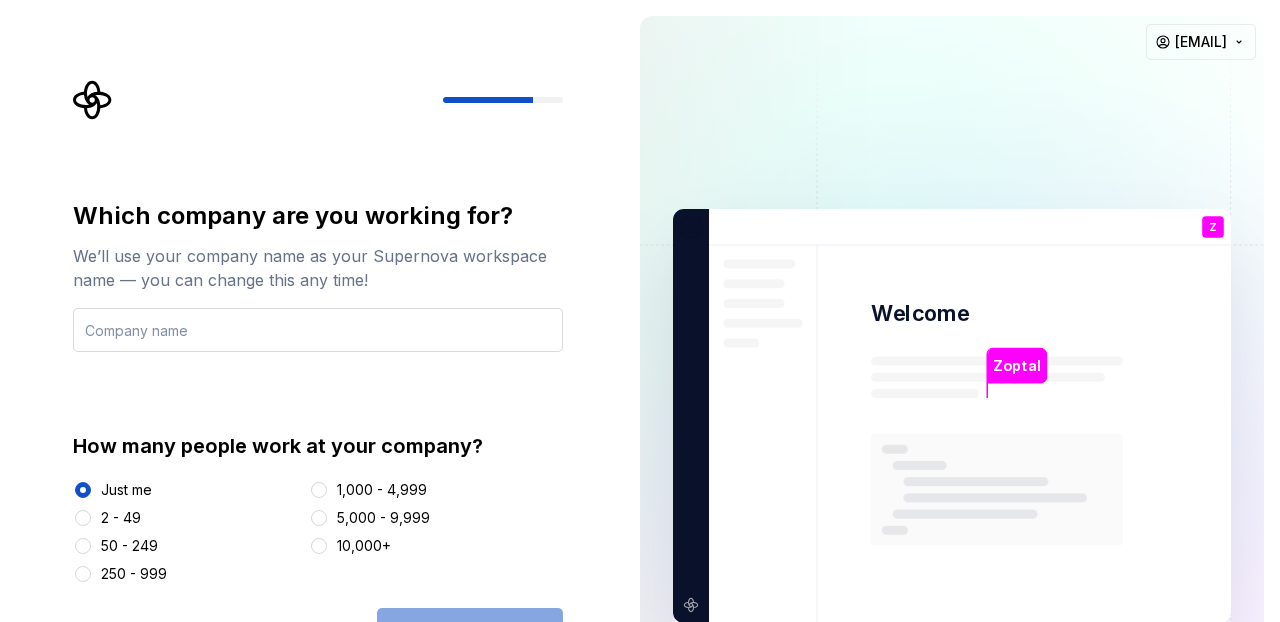 click at bounding box center (318, 330) 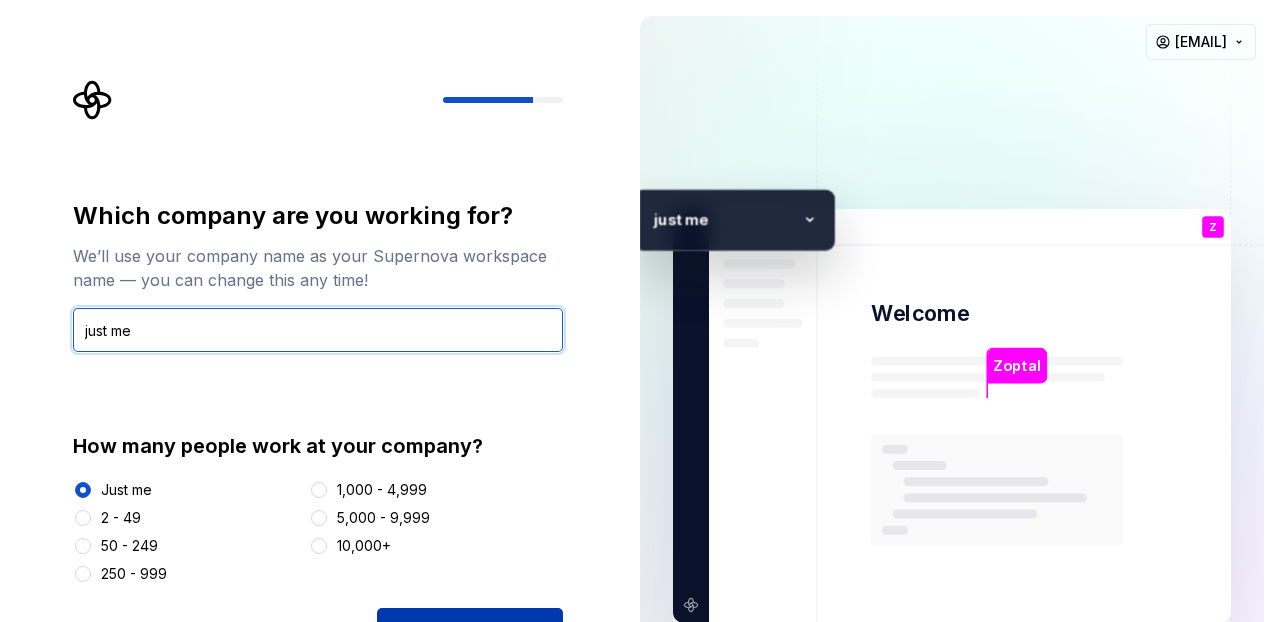 type on "just me" 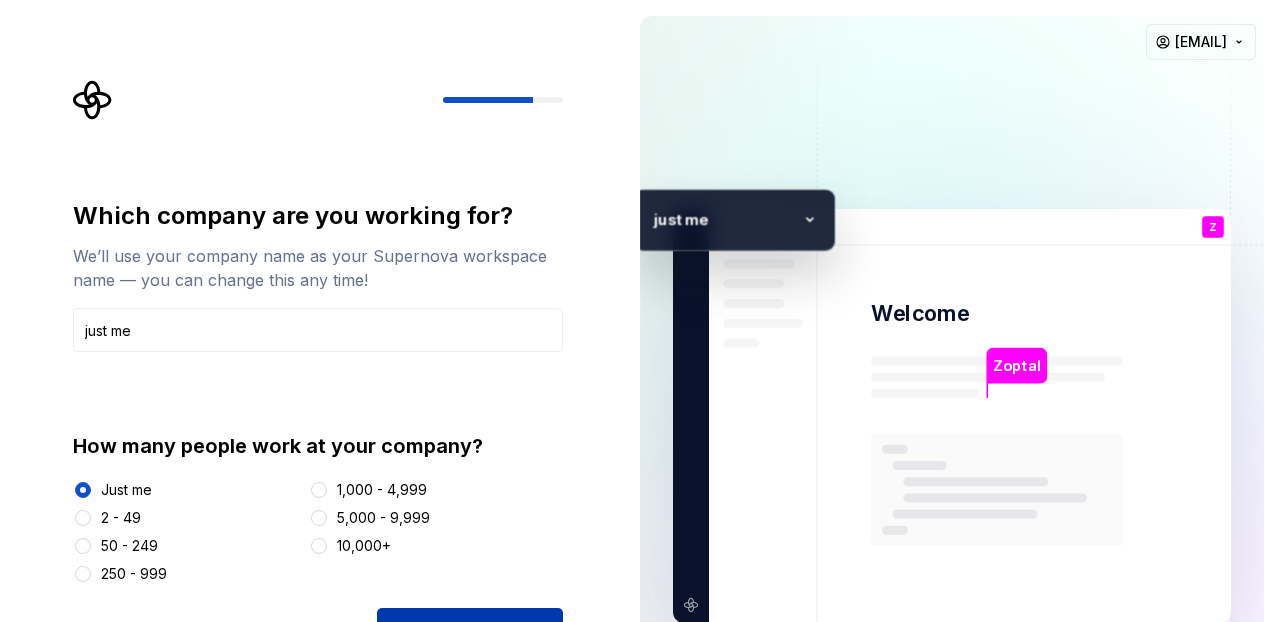 click on "Continue" at bounding box center (470, 630) 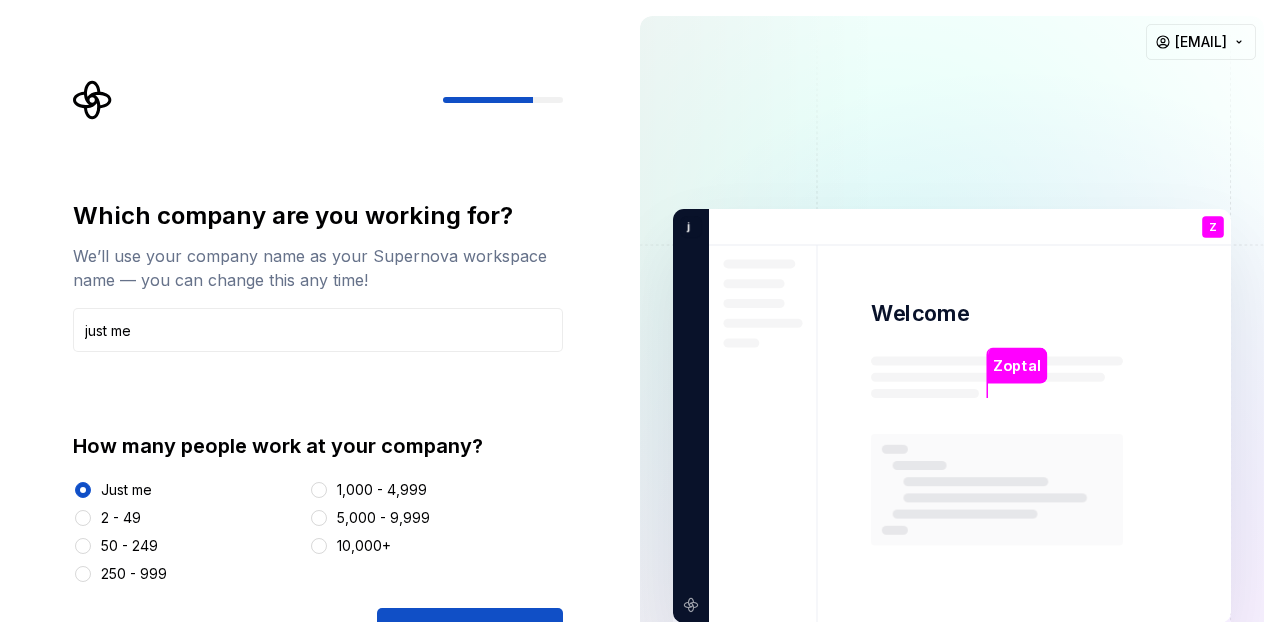click on "Continue" at bounding box center (470, 630) 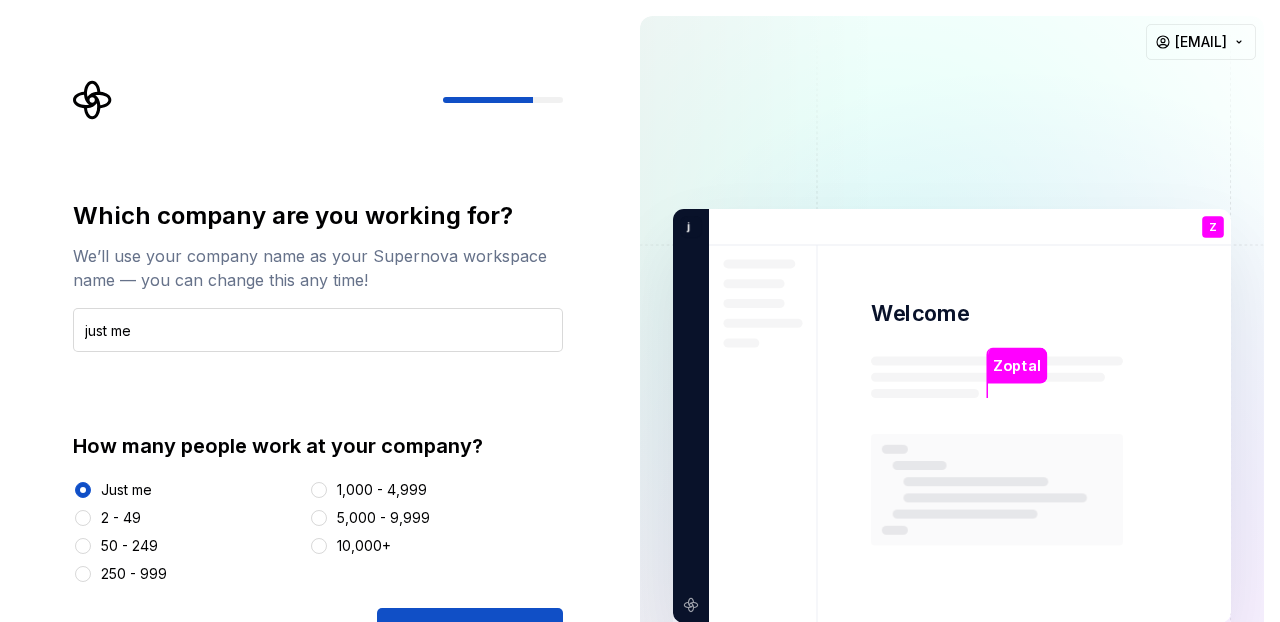 click on "just me" at bounding box center [318, 330] 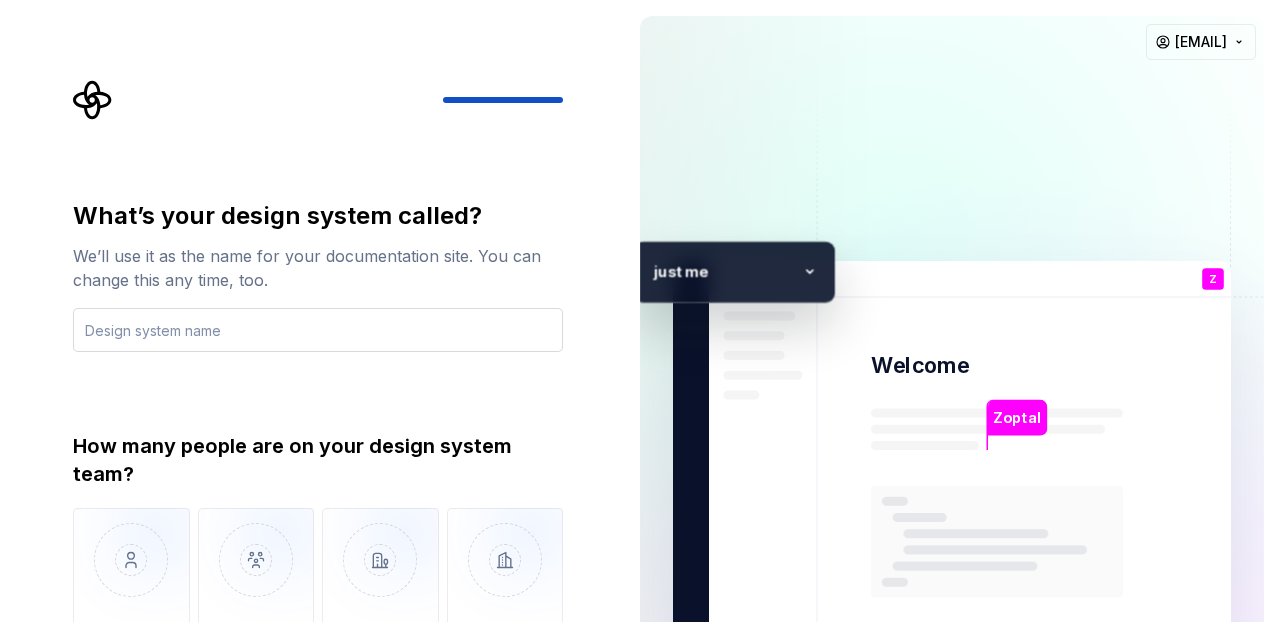 click at bounding box center (318, 330) 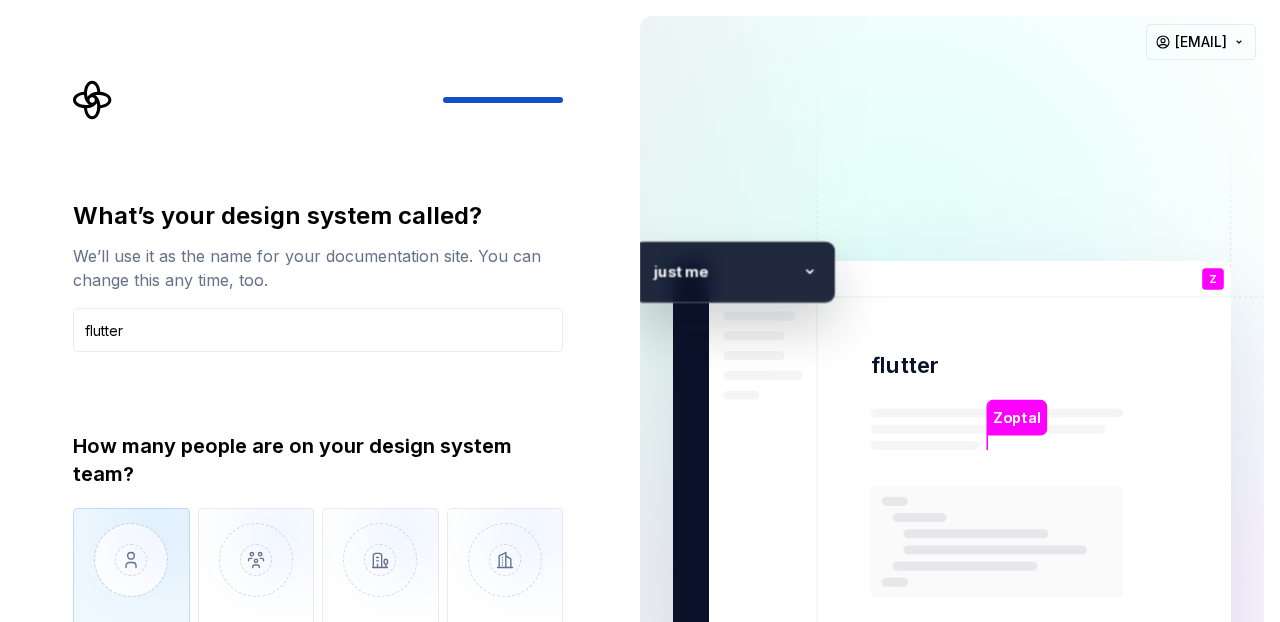 type on "flutter" 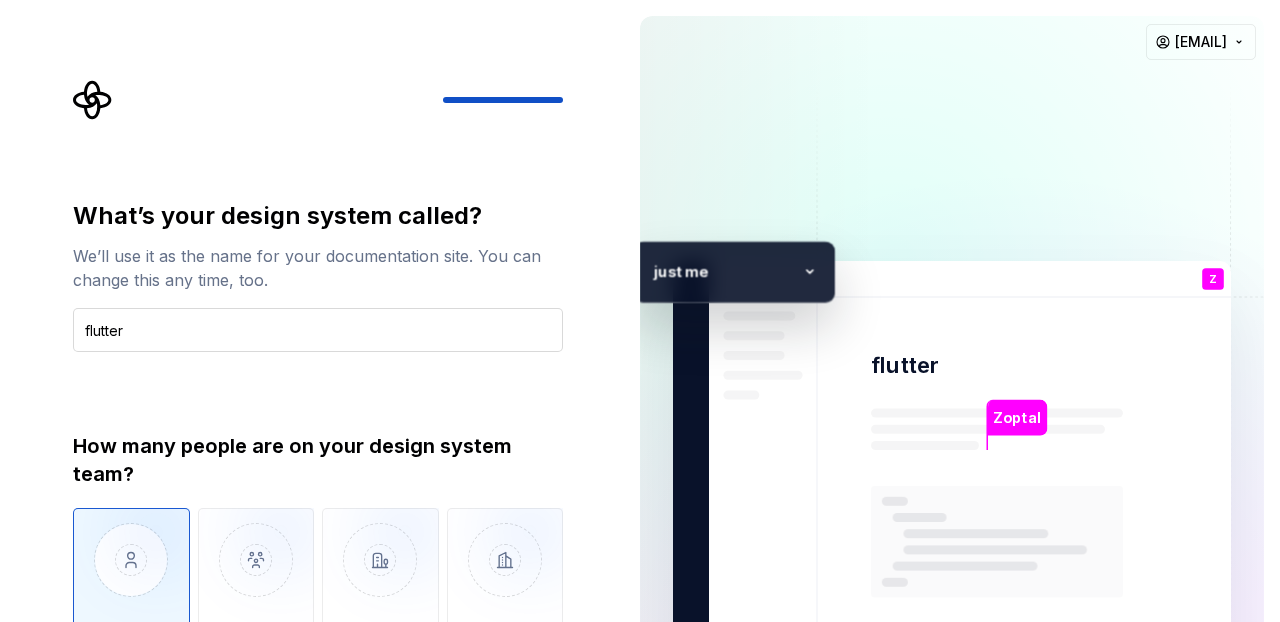 click on "flutter" at bounding box center [318, 330] 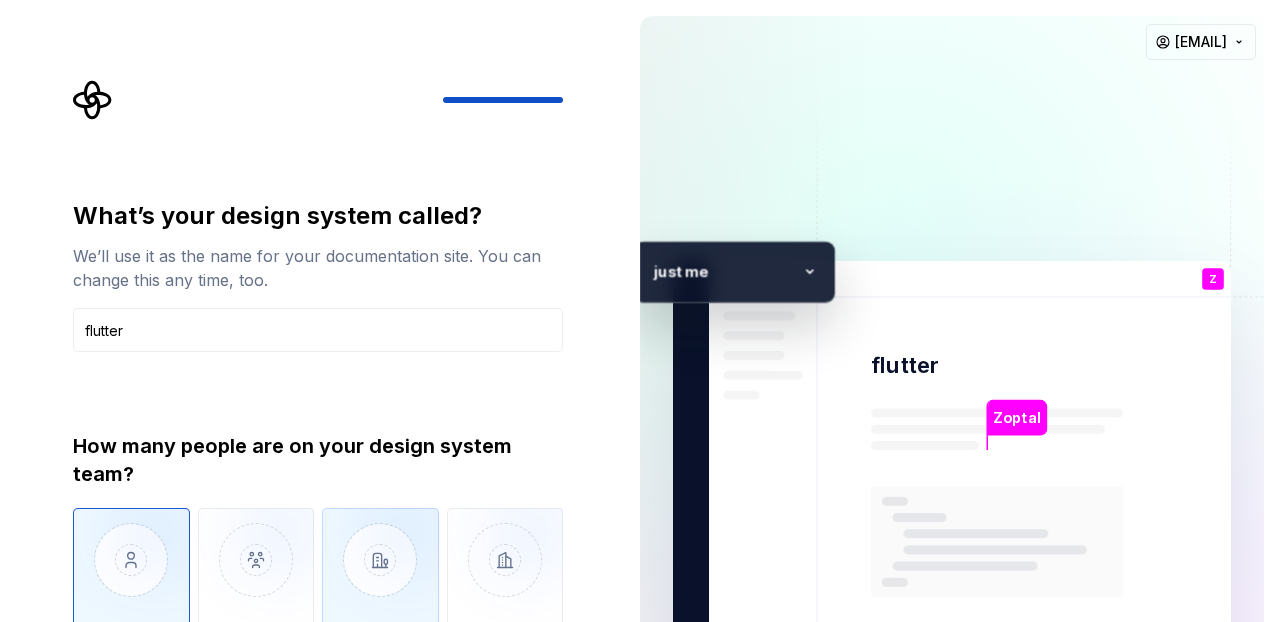 click at bounding box center [380, 575] 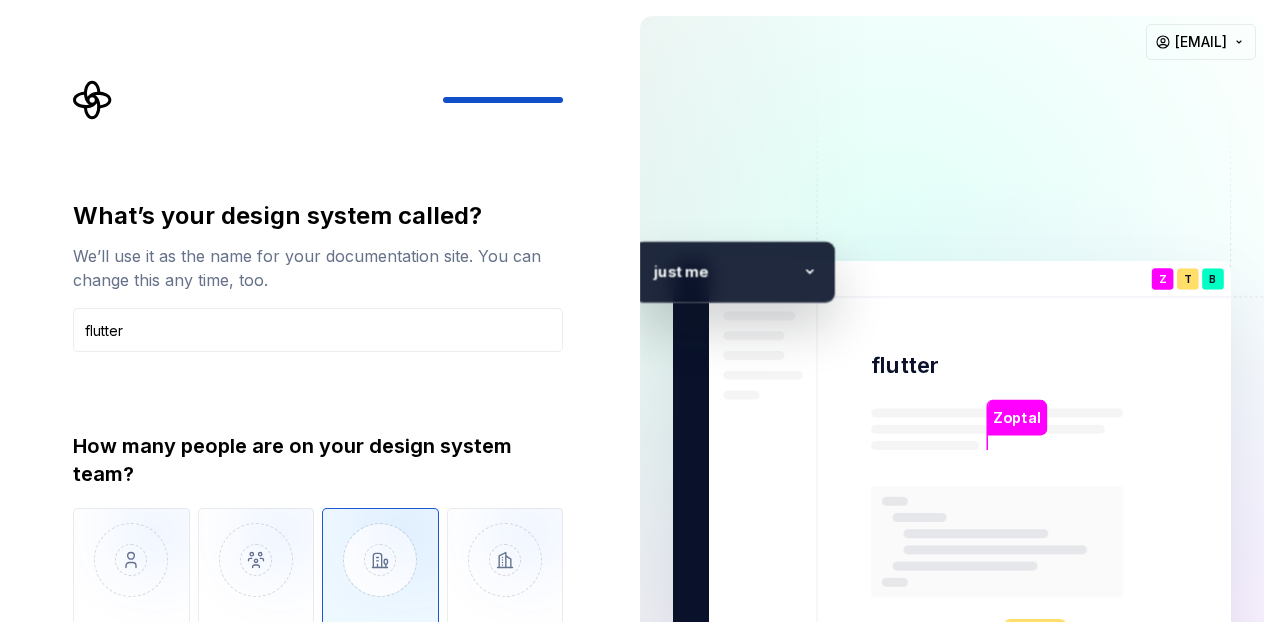type on "6 - 10" 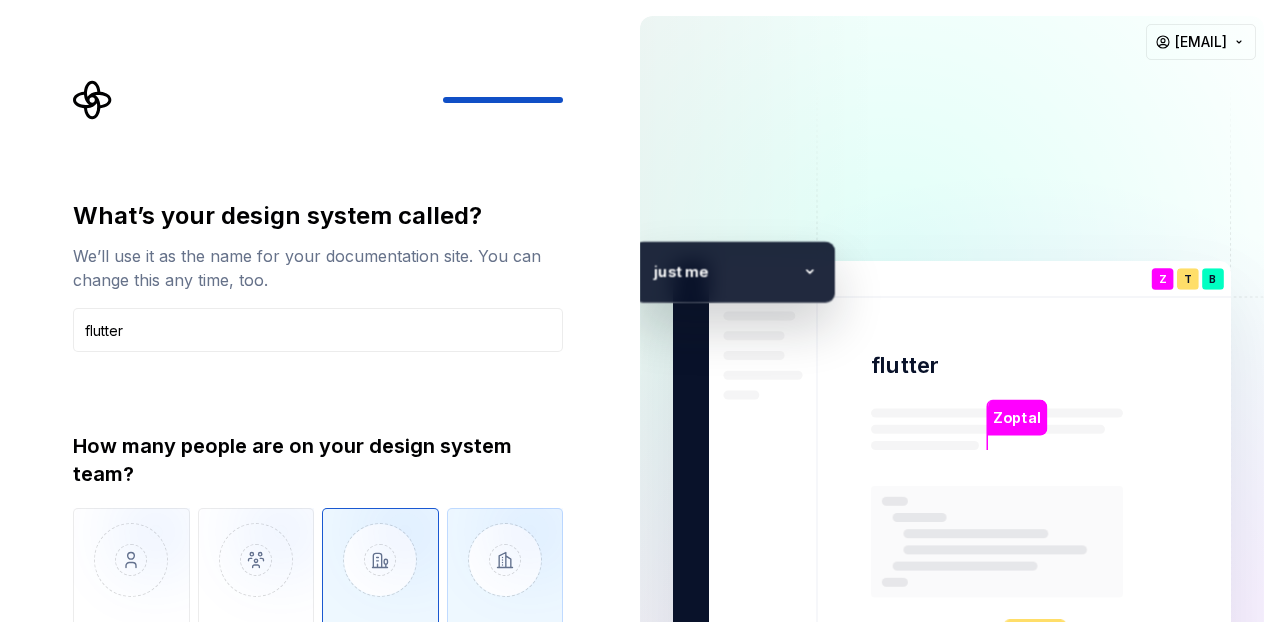 click at bounding box center (505, 575) 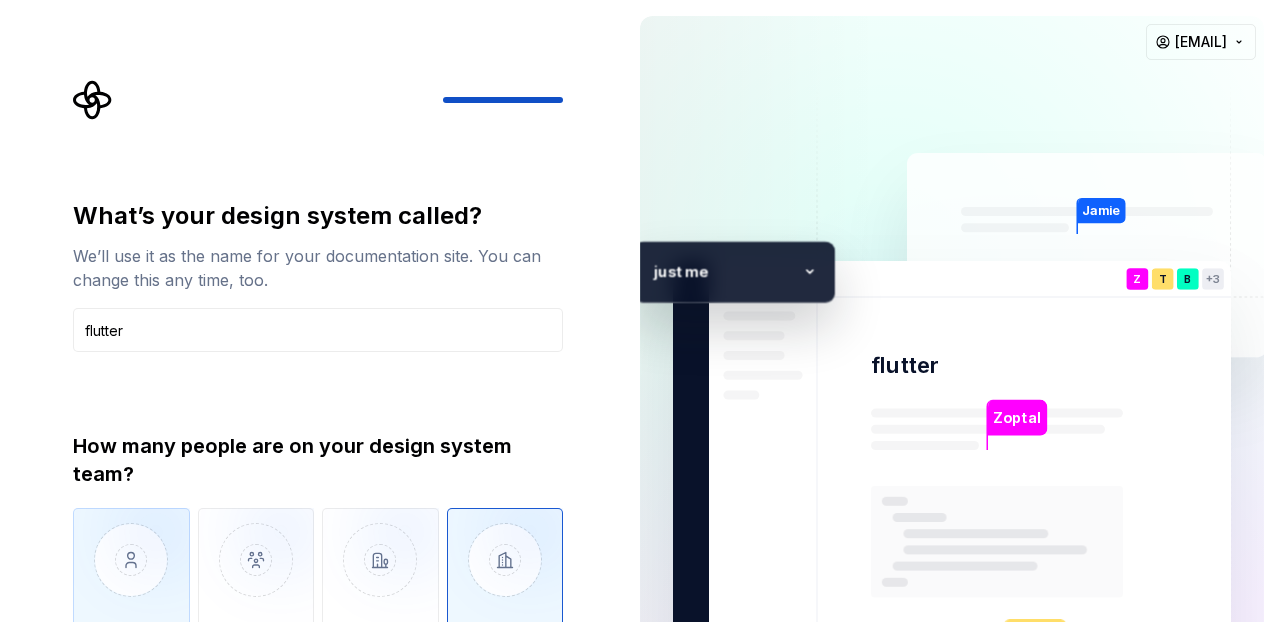 click at bounding box center [131, 575] 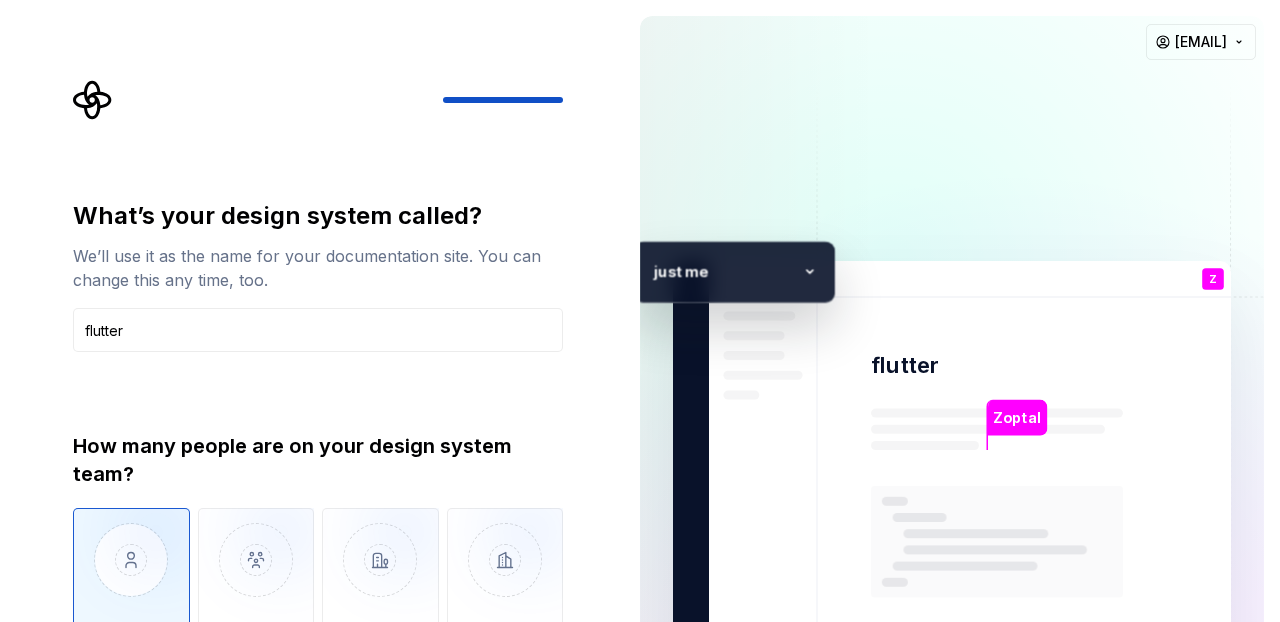 type on "Only one person" 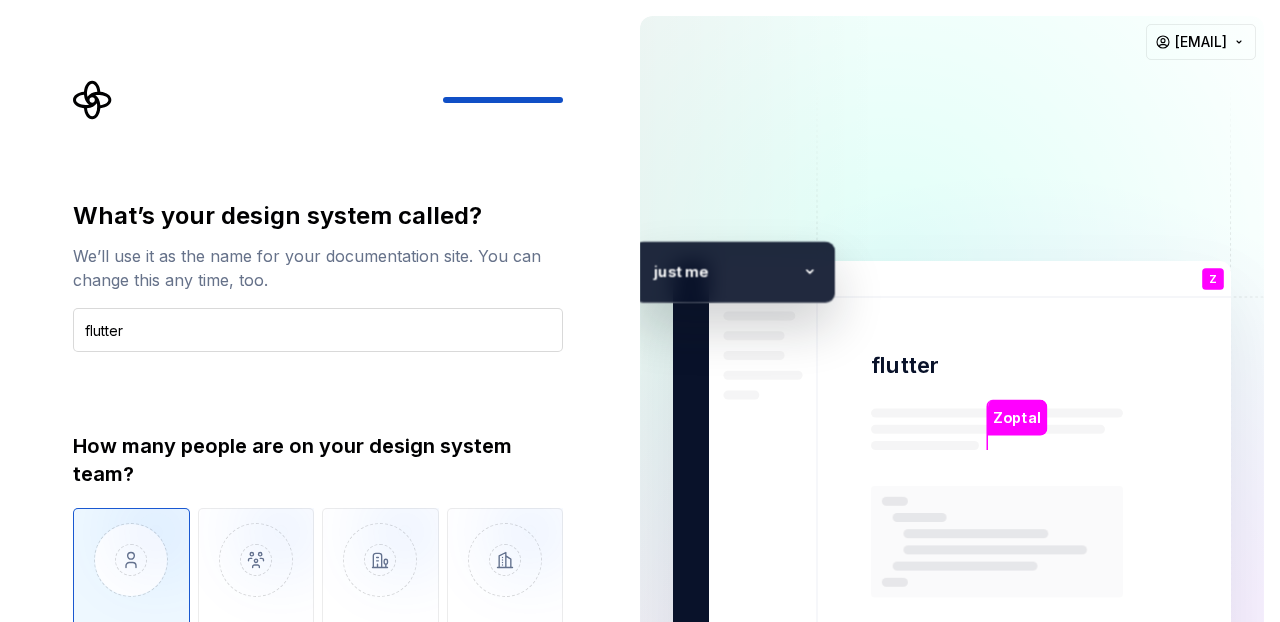 click on "flutter" at bounding box center (318, 330) 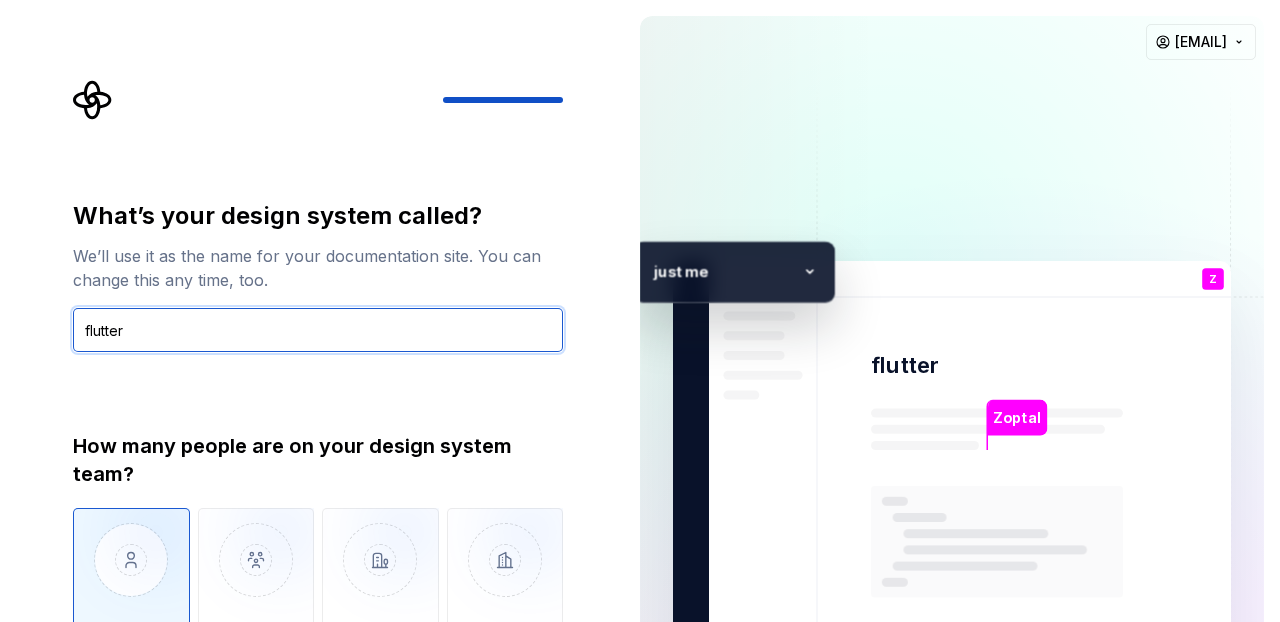 click on "flutter" at bounding box center (318, 330) 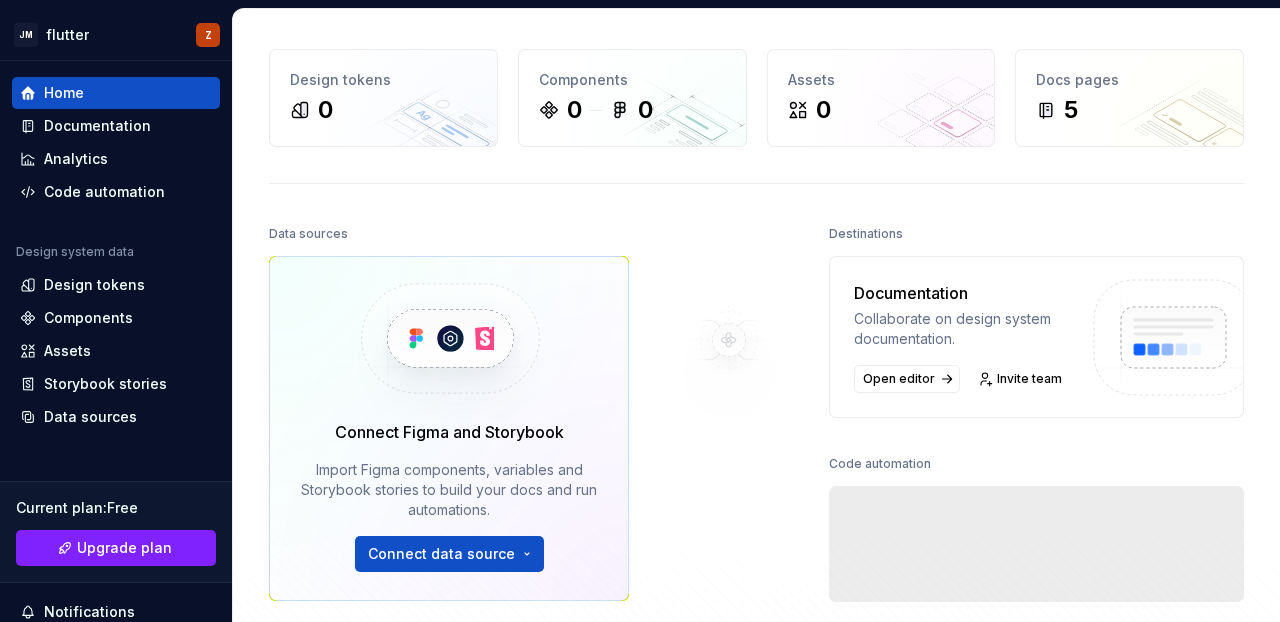 scroll, scrollTop: 0, scrollLeft: 0, axis: both 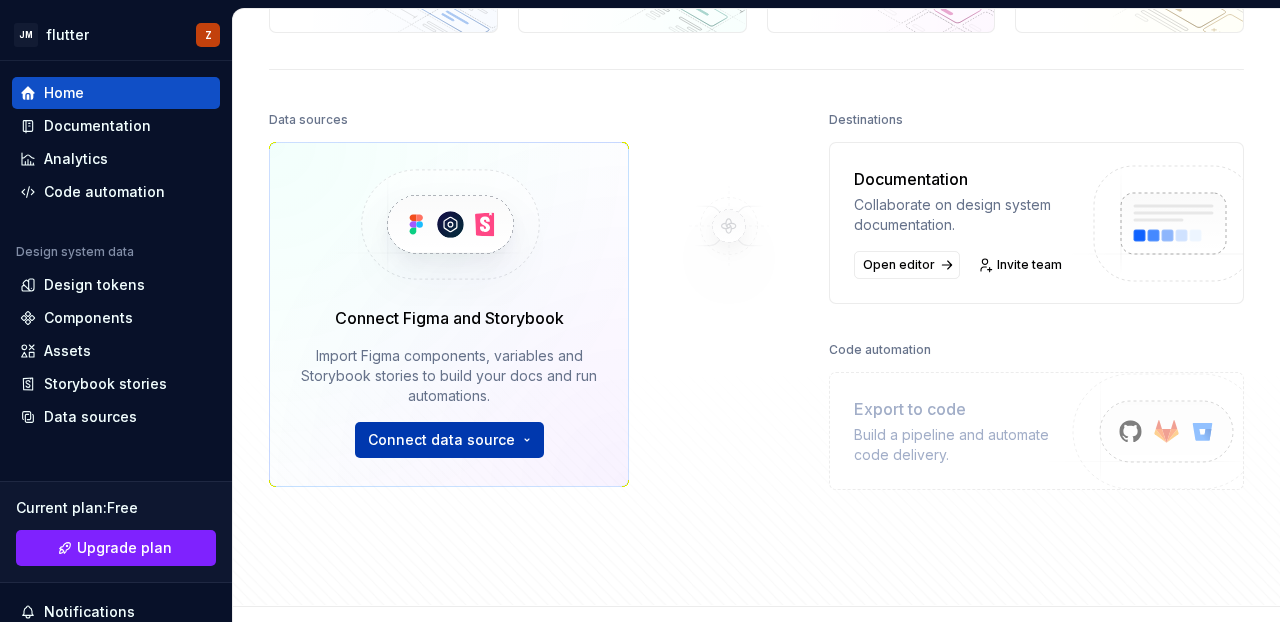 click on "JM flutter Z Home Documentation Analytics Code automation Design system data Design tokens Components Assets Storybook stories Data sources Current plan : Free Upgrade plan Notifications Search ⌘K Invite team Settings Contact support Help Home Design tokens 0 Components 0 0 Assets 0 Docs pages 5 Data sources Connect Figma and Storybook Import Figma components, variables and Storybook stories to build your docs and run automations. Connect data source Destinations Documentation Collaborate on design system documentation. Open editor Invite team Code automation Export to code Build a pipeline and automate code delivery. Product documentation Learn how to build, manage and maintain design systems in smarter ways. Developer documentation Start delivering your design choices to your codebases right away. Join our Slack community Connect and learn with other design system practitioners." at bounding box center [640, 311] 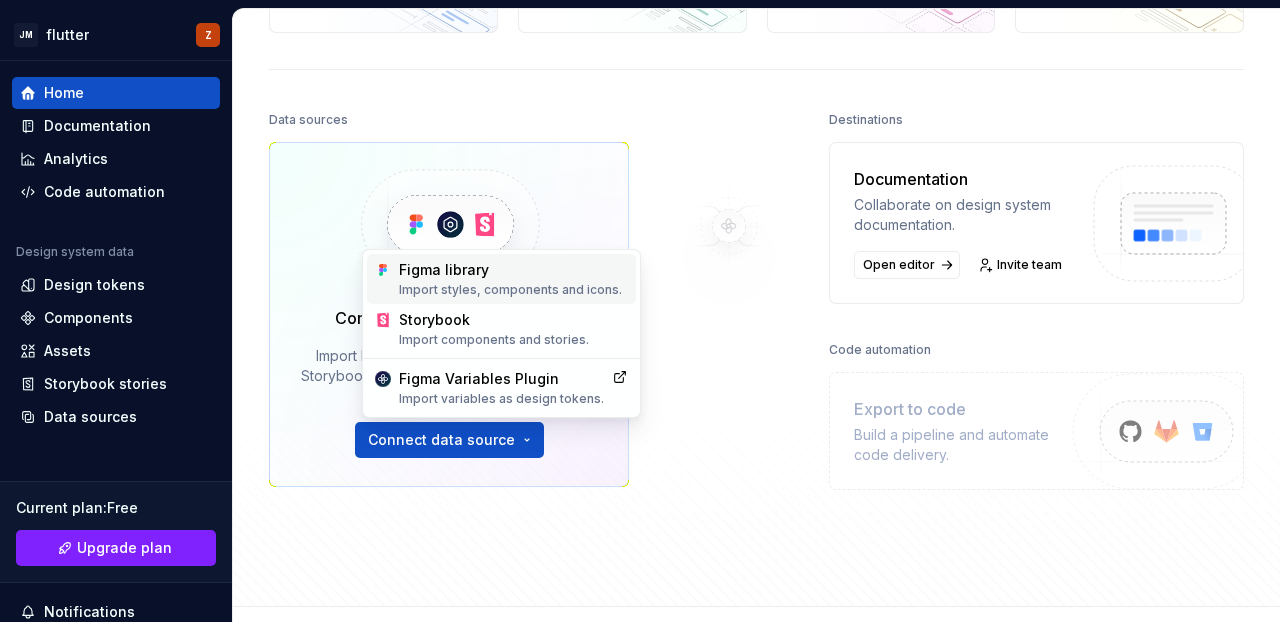 click on "Import styles, components and icons." at bounding box center [513, 290] 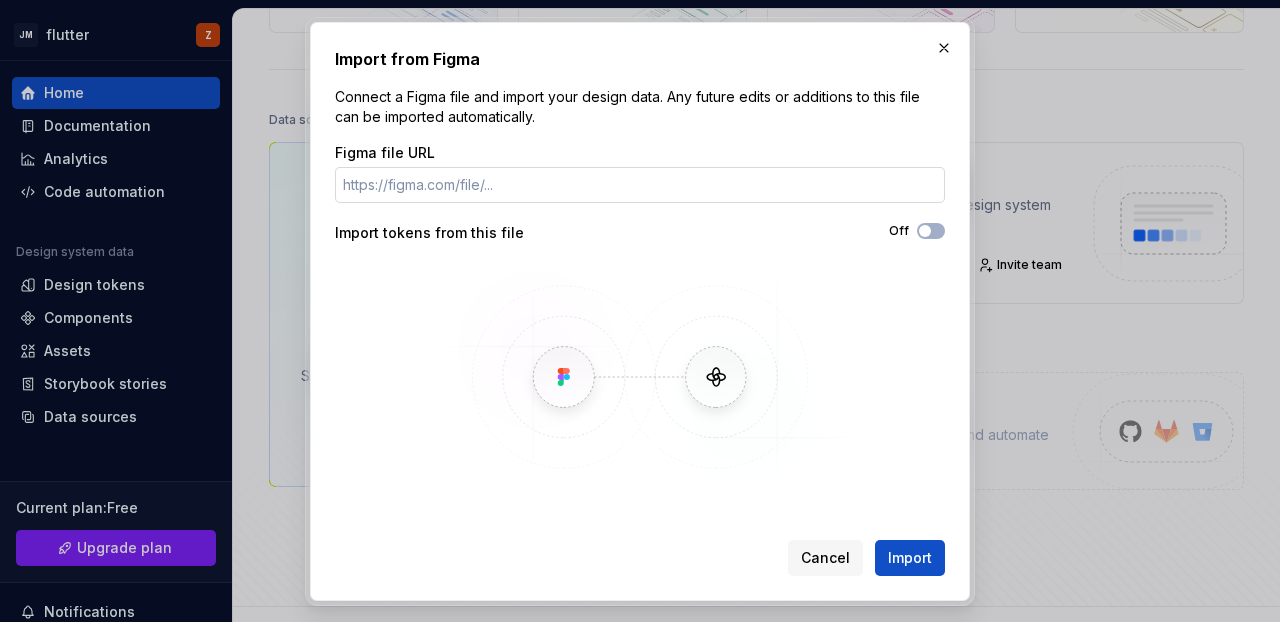 click on "Figma file URL" at bounding box center (640, 185) 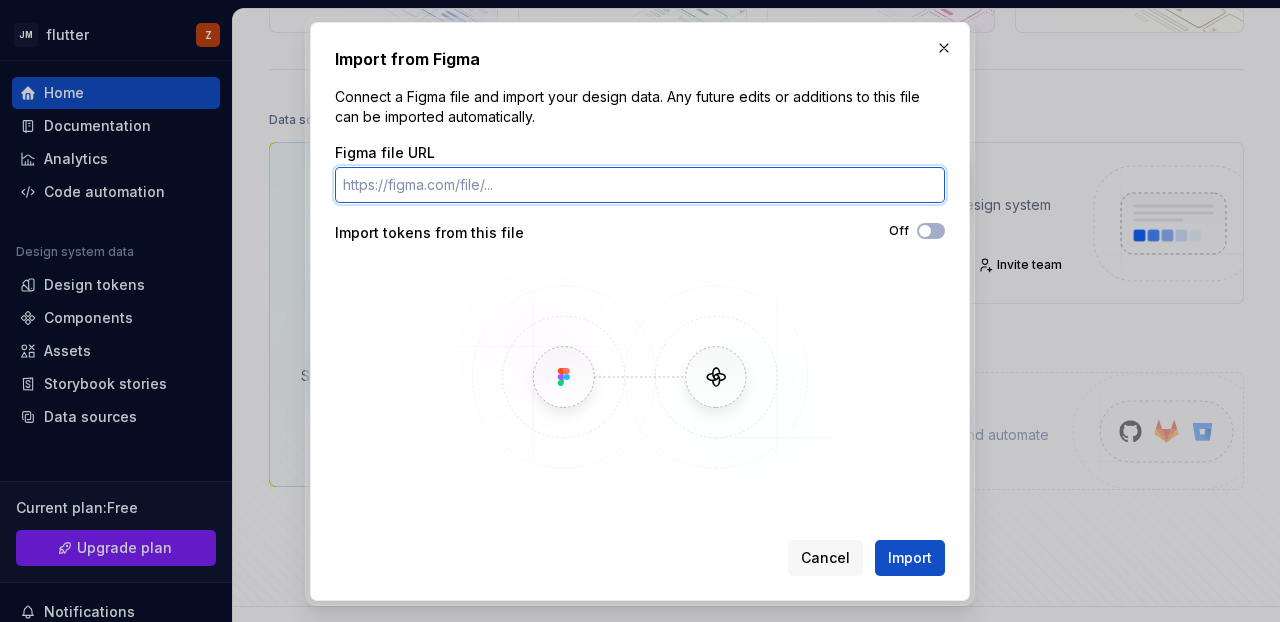 paste on "🔹 8. FlutLab.io (Design & Code online)" 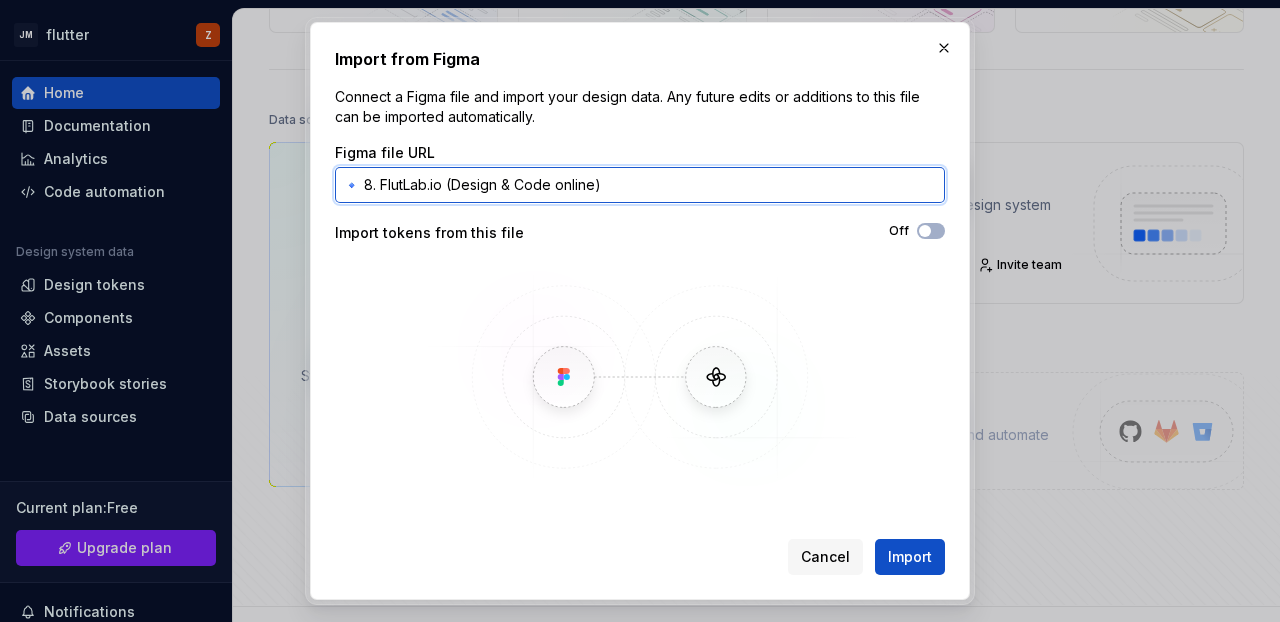 type on "🔹 8. FlutLab.io (Design & Code online)" 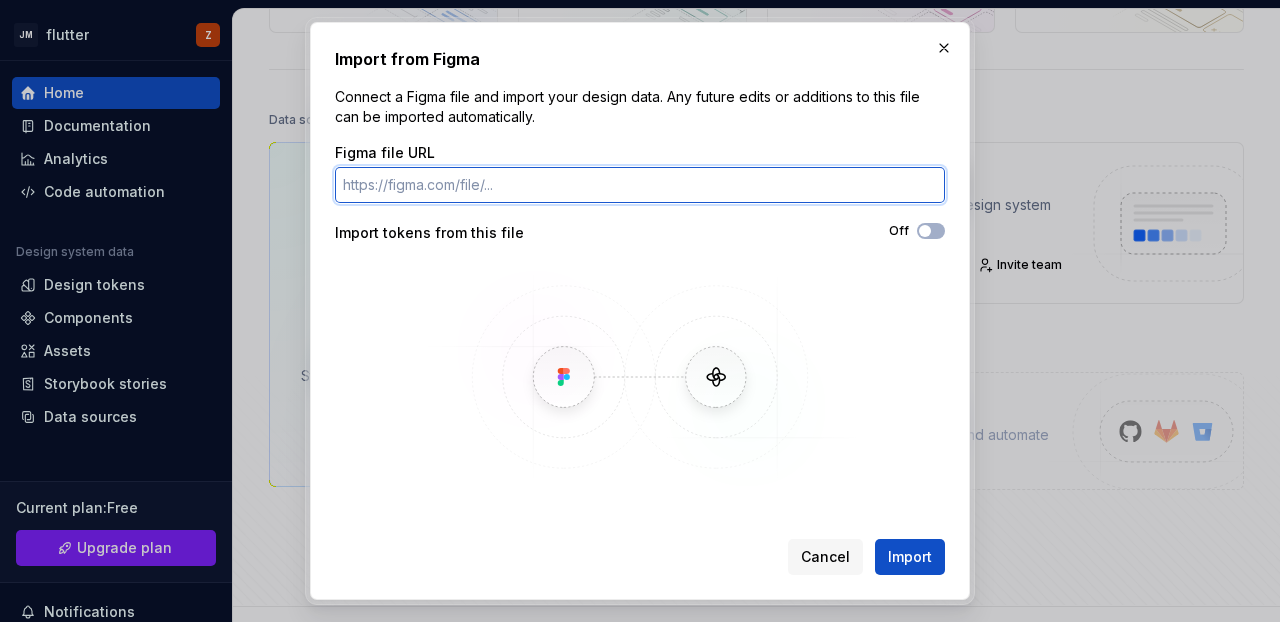 paste on "https://www.figma.com/design/40inTLuuHrTV3gNvv0qrlD/Assignment?node-id=38-25174&p=f&t=tx0ddBCMfhLIp0Gr-0" 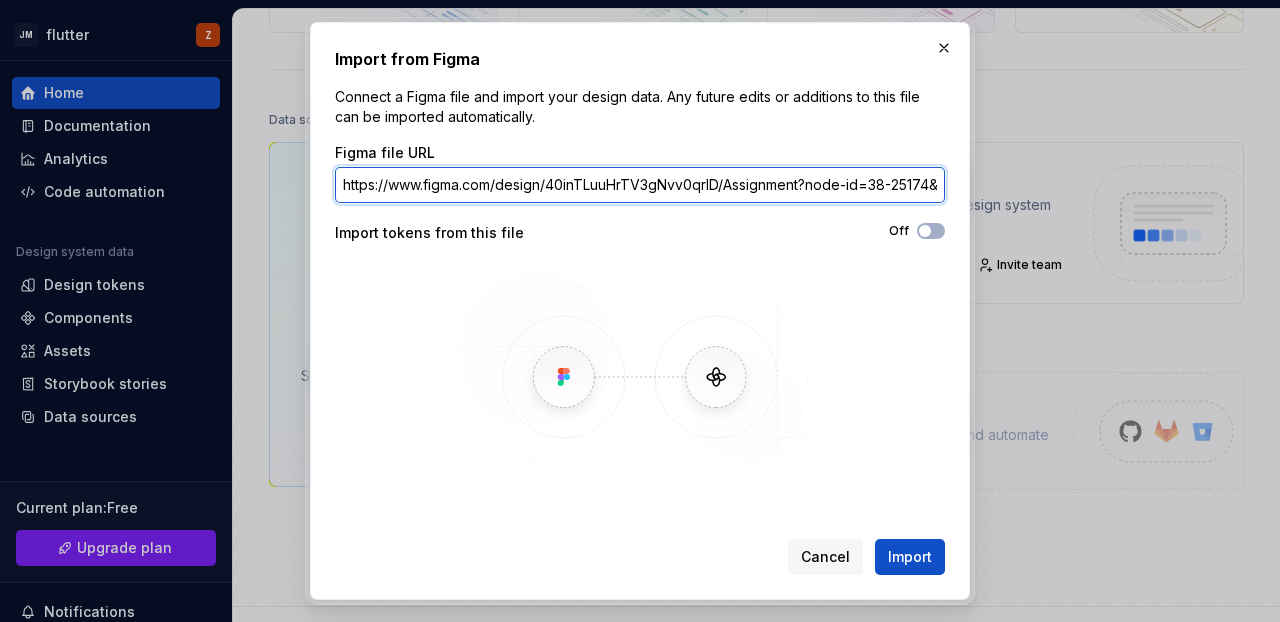 scroll, scrollTop: 0, scrollLeft: 201, axis: horizontal 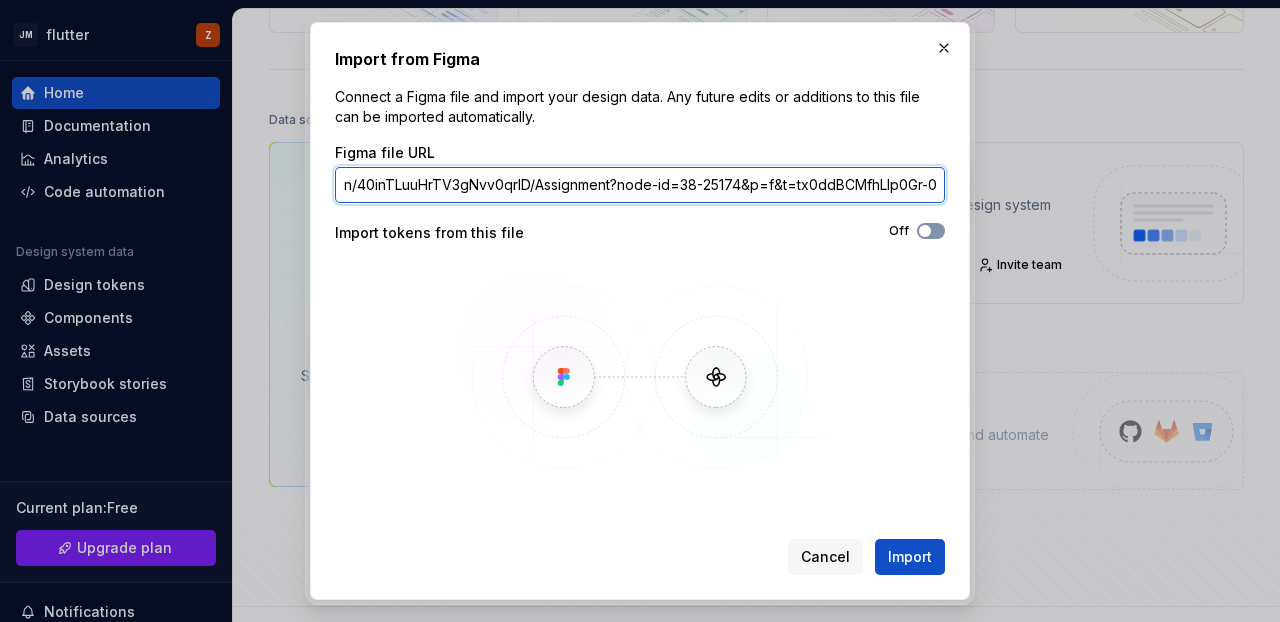 type on "https://www.figma.com/design/40inTLuuHrTV3gNvv0qrlD/Assignment?node-id=38-25174&p=f&t=tx0ddBCMfhLIp0Gr-0" 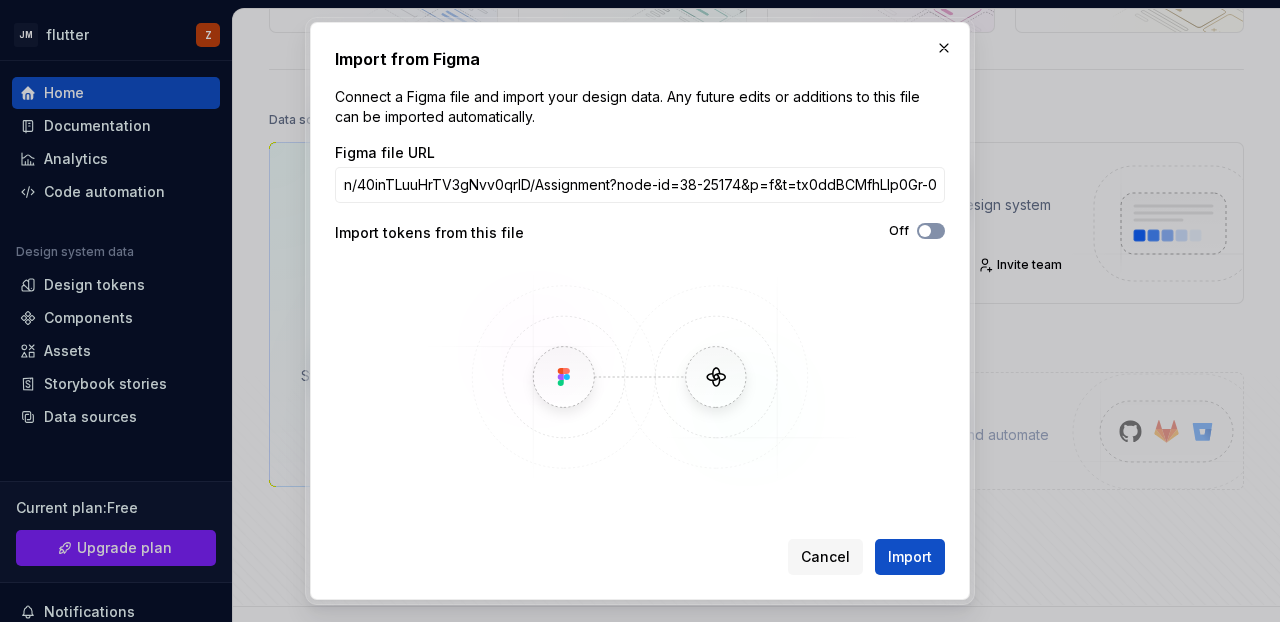 click at bounding box center (925, 231) 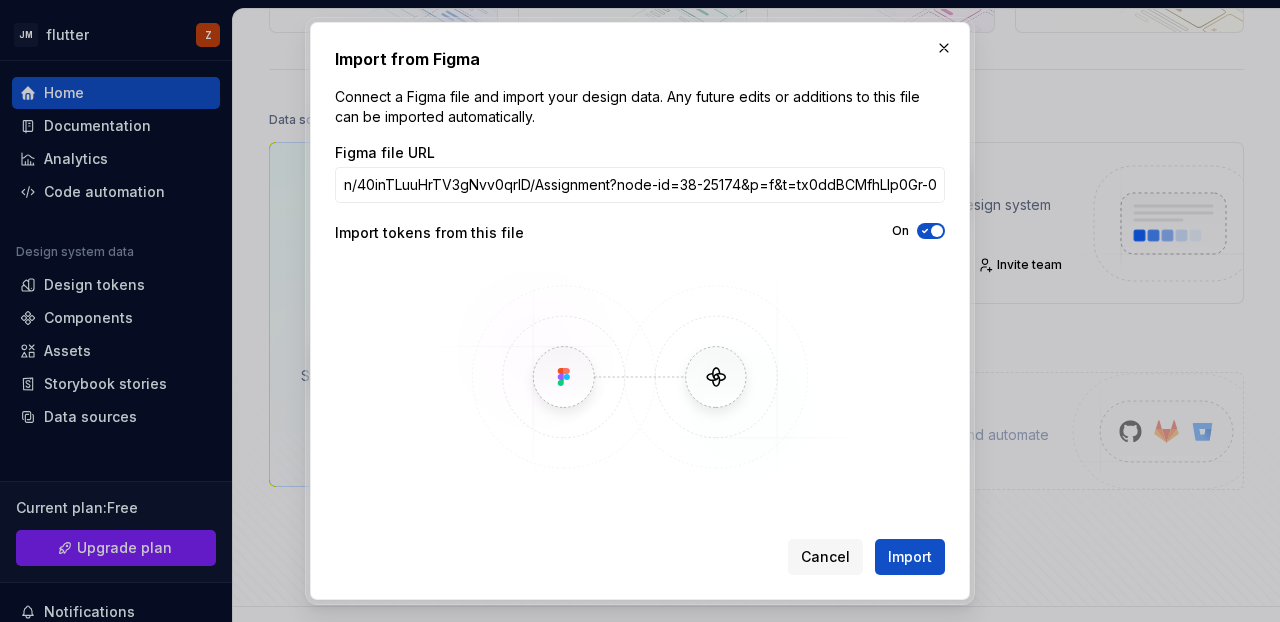 scroll, scrollTop: 0, scrollLeft: 0, axis: both 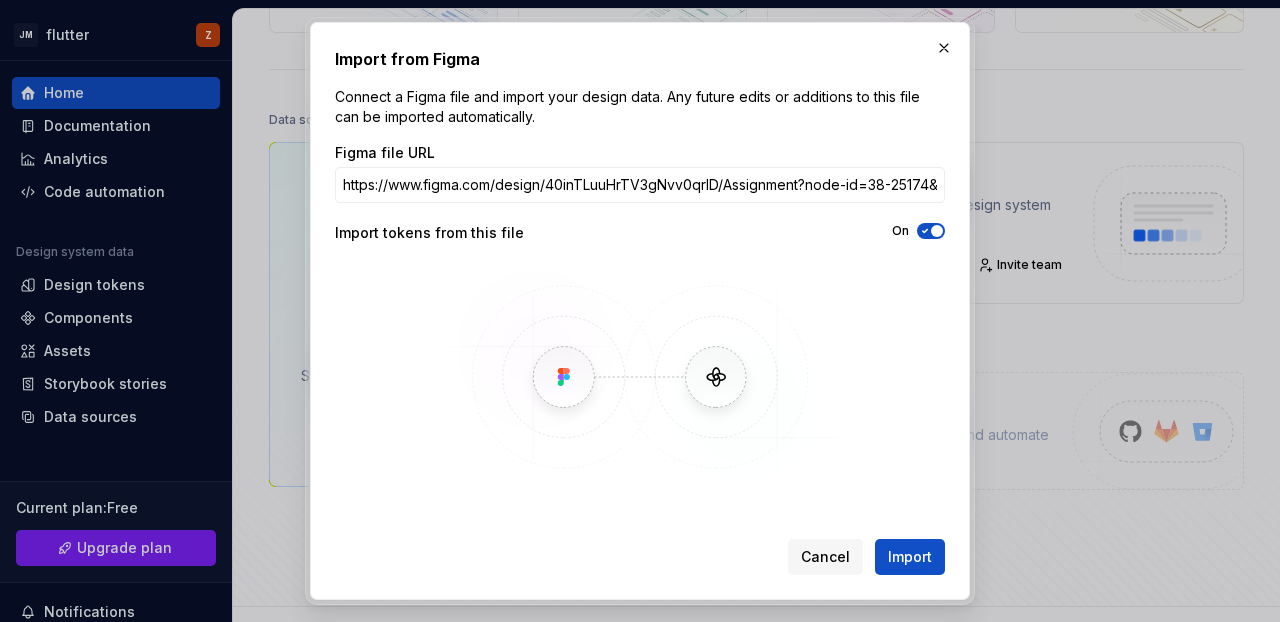 click 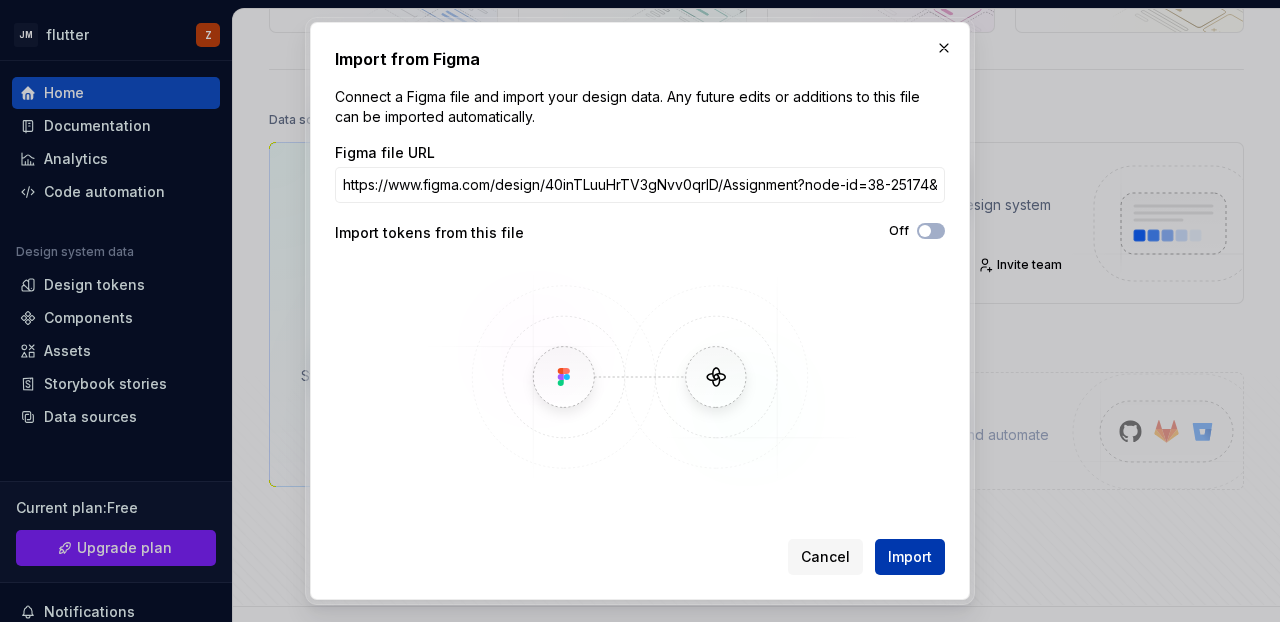 click on "Import" at bounding box center (910, 557) 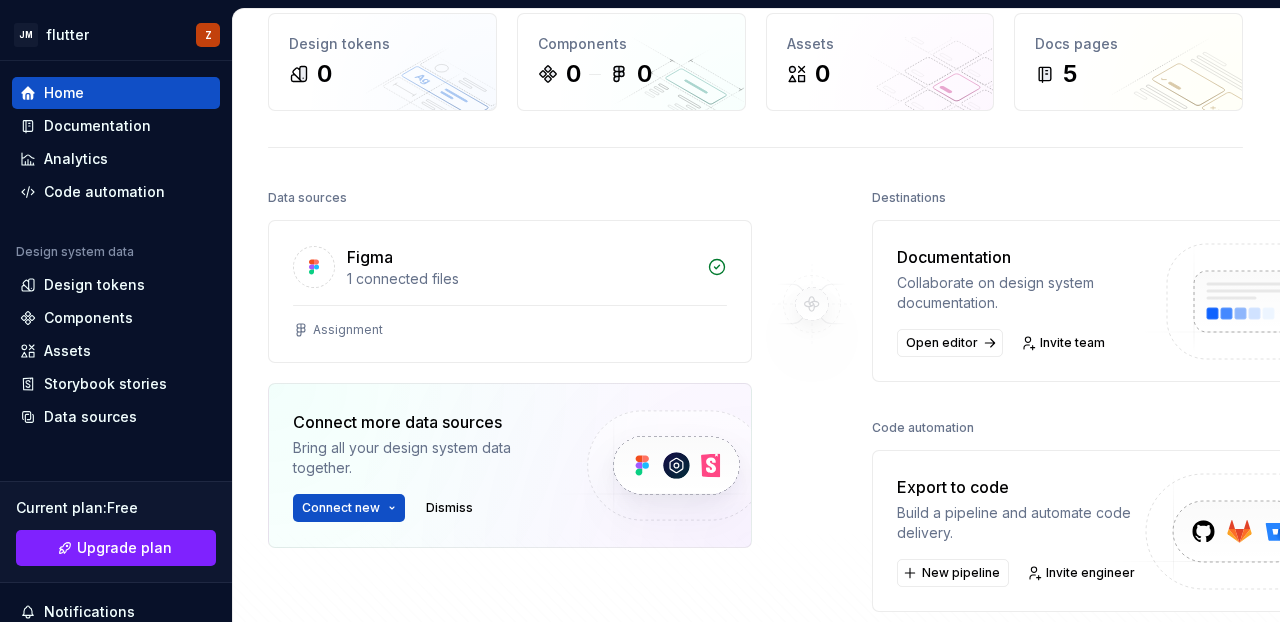 scroll, scrollTop: 100, scrollLeft: 0, axis: vertical 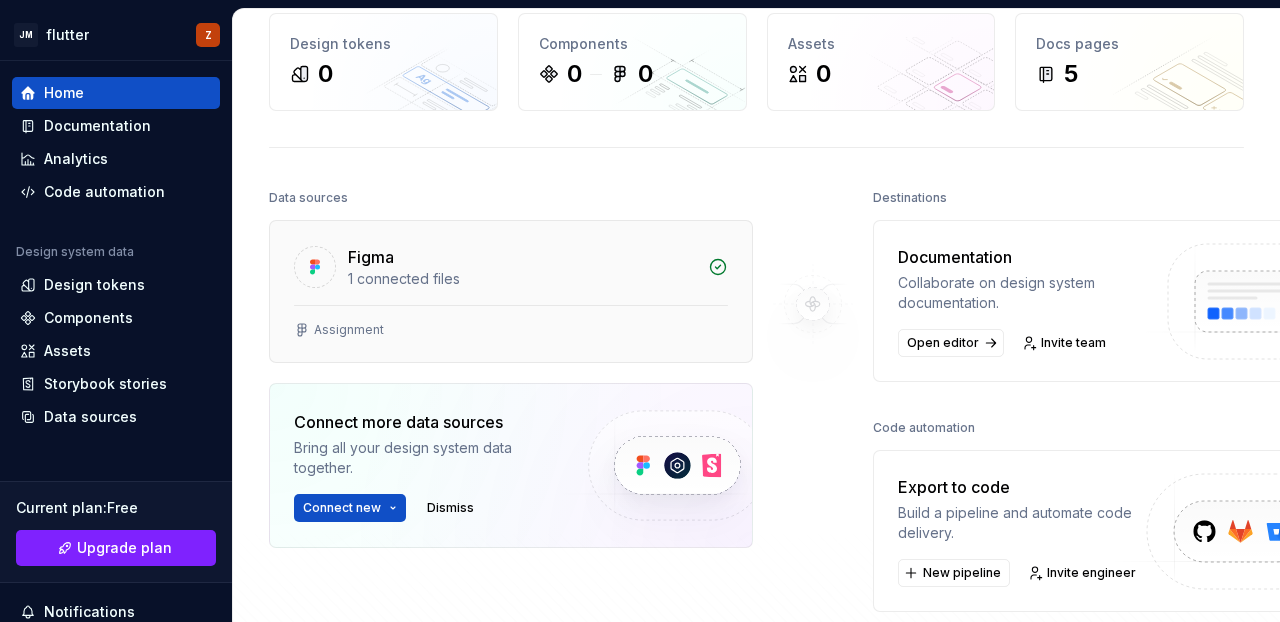 click on "1 connected files" at bounding box center [522, 279] 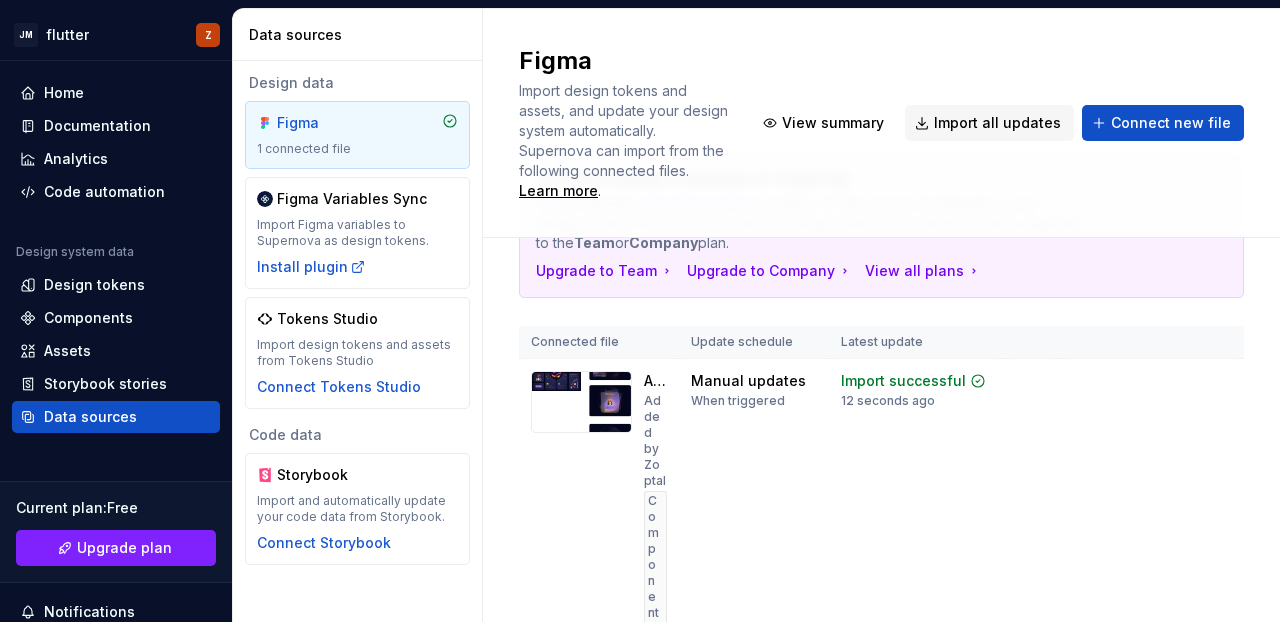 scroll, scrollTop: 127, scrollLeft: 0, axis: vertical 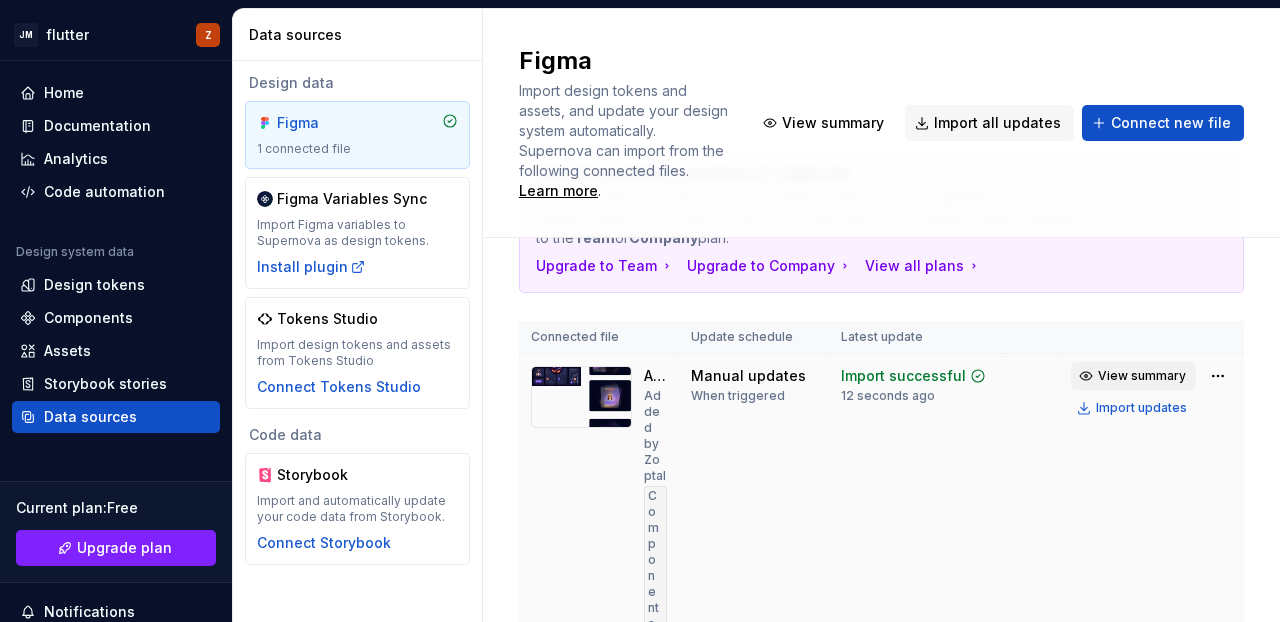 click on "View summary" at bounding box center [1142, 376] 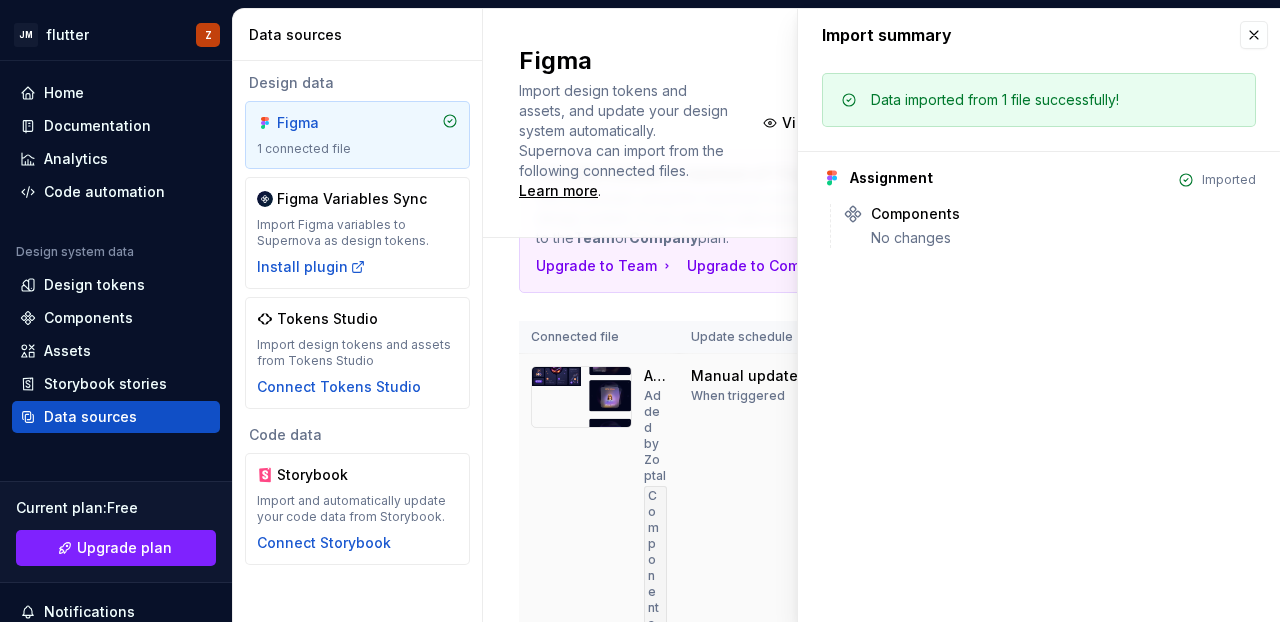 click on "Manual updates When triggered" at bounding box center [754, 500] 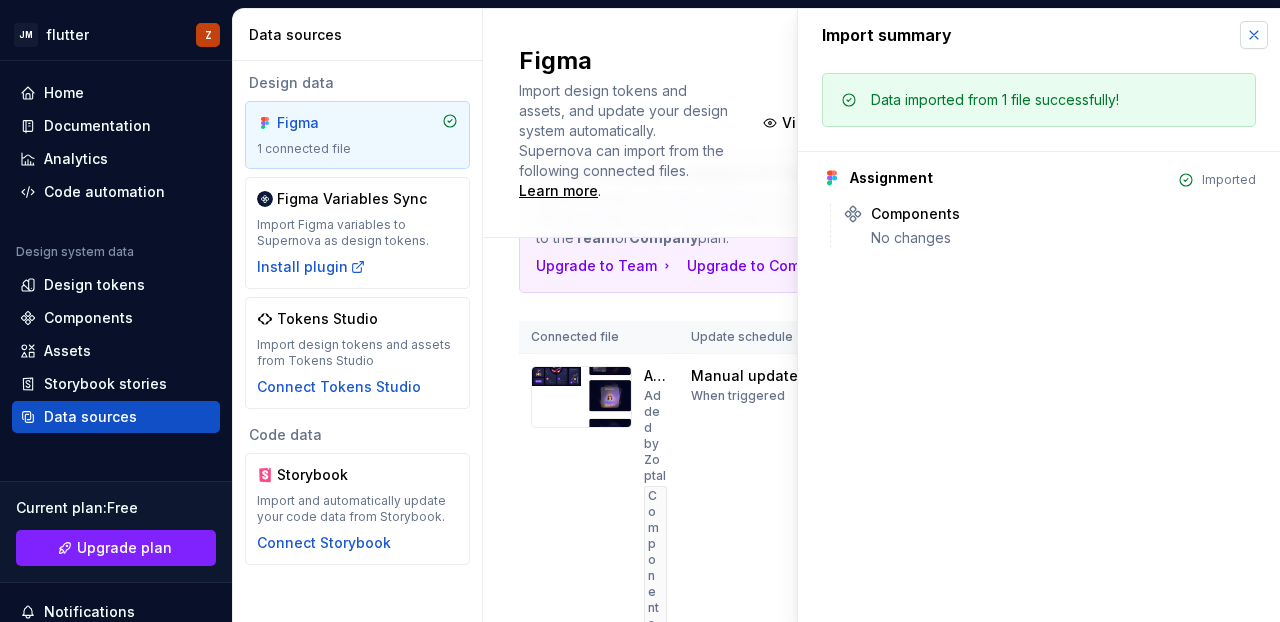 click at bounding box center (1254, 35) 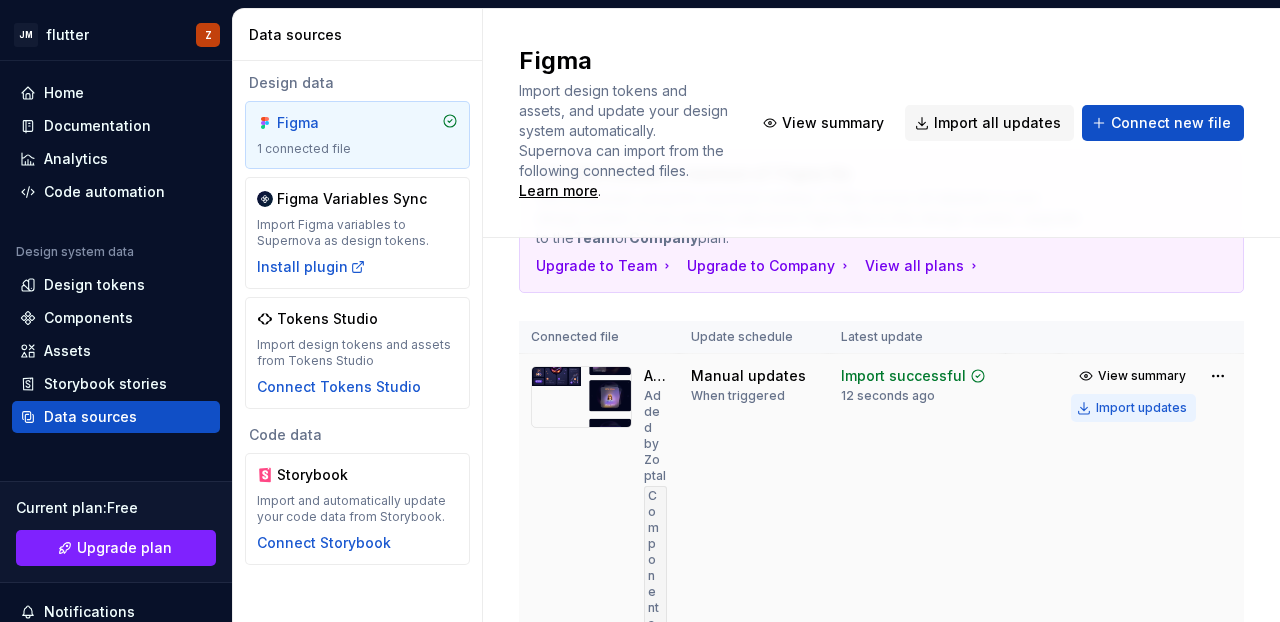 click on "Import updates" at bounding box center (1141, 408) 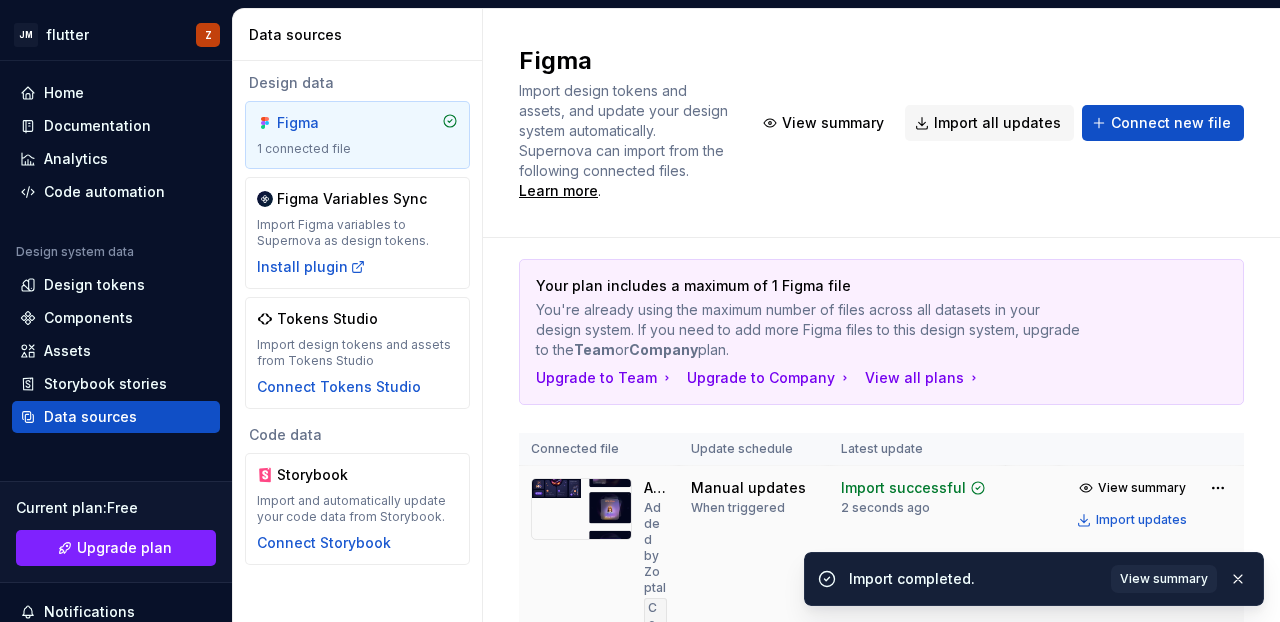 scroll, scrollTop: 127, scrollLeft: 0, axis: vertical 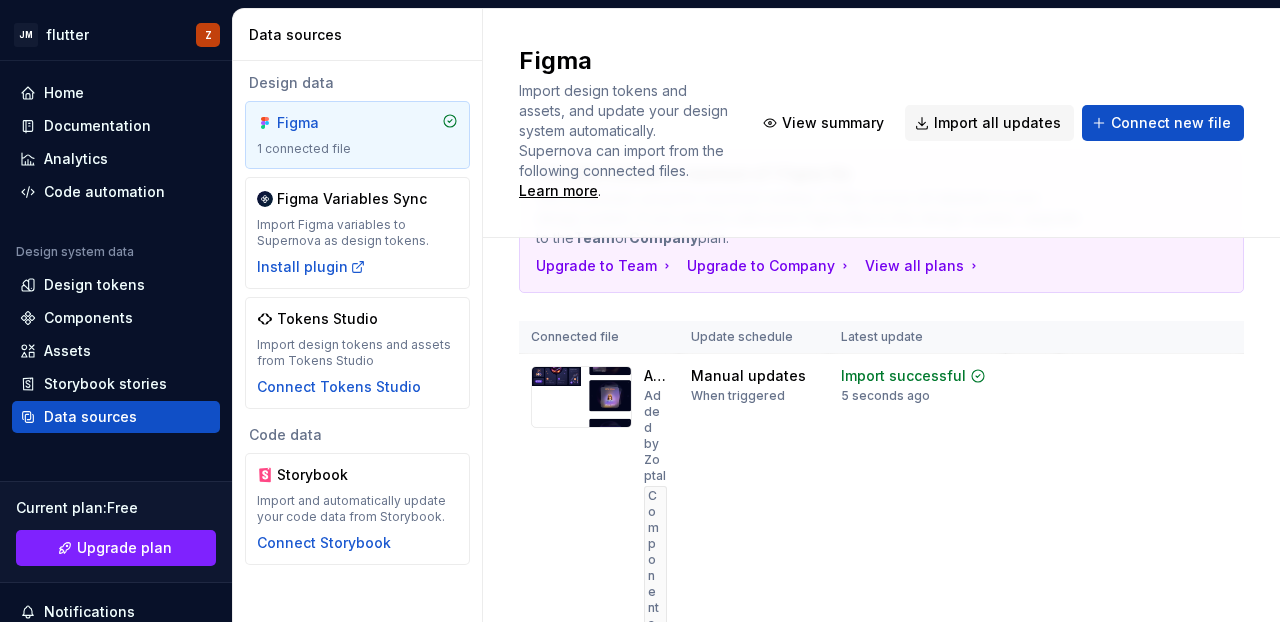 click on "JM flutter Z Home Documentation Analytics Code automation Design system data Design tokens Components Assets Storybook stories Data sources Current plan : Free Upgrade plan Notifications Search ⌘K Invite team Settings Contact support Help Data sources Design data Figma 1 connected file Figma Variables Sync Import Figma variables to Supernova as design tokens. Install plugin Tokens Studio Import design tokens and assets from Tokens Studio Connect Tokens Studio Code data Storybook Import and automatically update your code data from Storybook. Connect Storybook Figma Import design tokens and assets, and update your design system automatically. Supernova can import from the following connected files. Learn more . View summary Import all updates Connect new file Your plan includes a maximum of 1 Figma file You're already using the maximum number of files across all datasets in your design system. If you need to add more Figma files to this design system, upgrade to the Team or Company plan. View all plans" at bounding box center [640, 311] 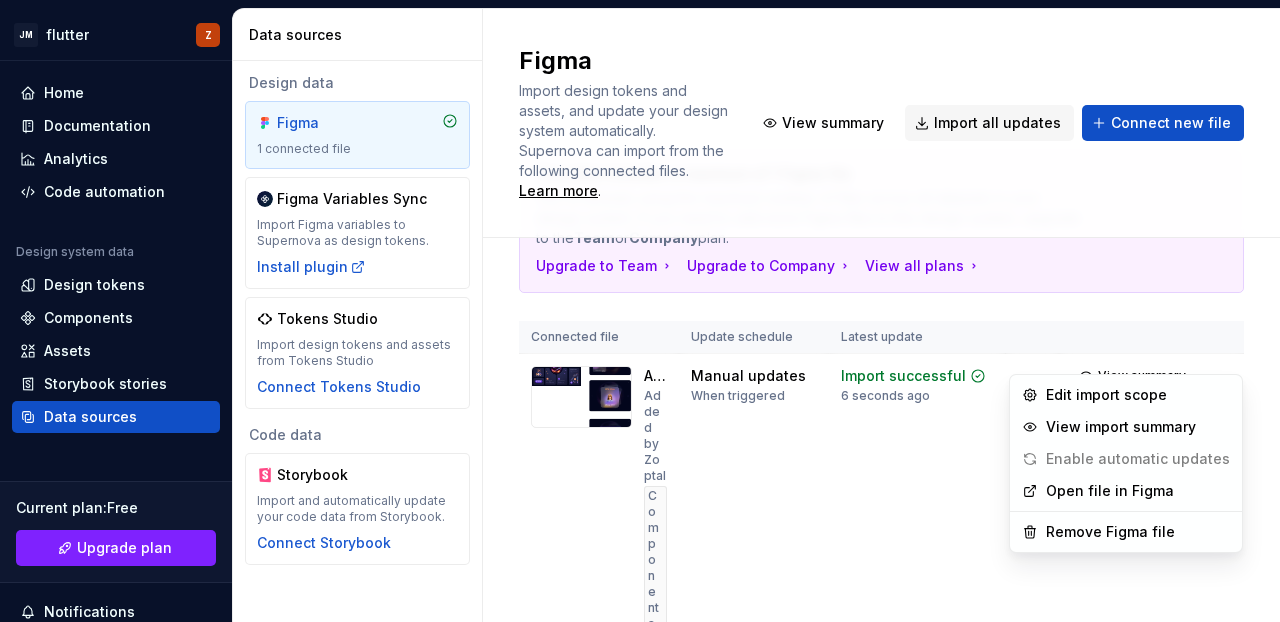 click on "JM flutter Z Home Documentation Analytics Code automation Design system data Design tokens Components Assets Storybook stories Data sources Current plan : Free Upgrade plan Notifications Search ⌘K Invite team Settings Contact support Help Data sources Design data Figma 1 connected file Figma Variables Sync Import Figma variables to Supernova as design tokens. Install plugin Tokens Studio Import design tokens and assets from Tokens Studio Connect Tokens Studio Code data Storybook Import and automatically update your code data from Storybook. Connect Storybook Figma Import design tokens and assets, and update your design system automatically. Supernova can import from the following connected files. Learn more . View summary Import all updates Connect new file Your plan includes a maximum of 1 Figma file You're already using the maximum number of files across all datasets in your design system. If you need to add more Figma files to this design system, upgrade to the Team or Company plan. View all plans" at bounding box center [640, 311] 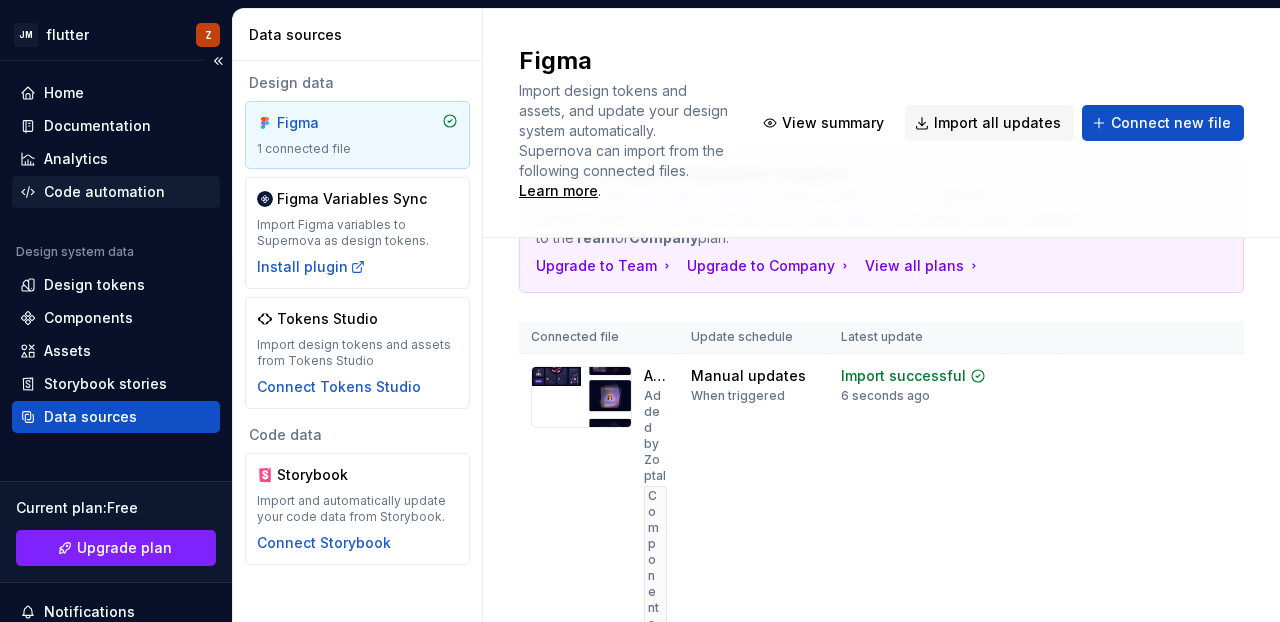 click on "Code automation" at bounding box center [116, 192] 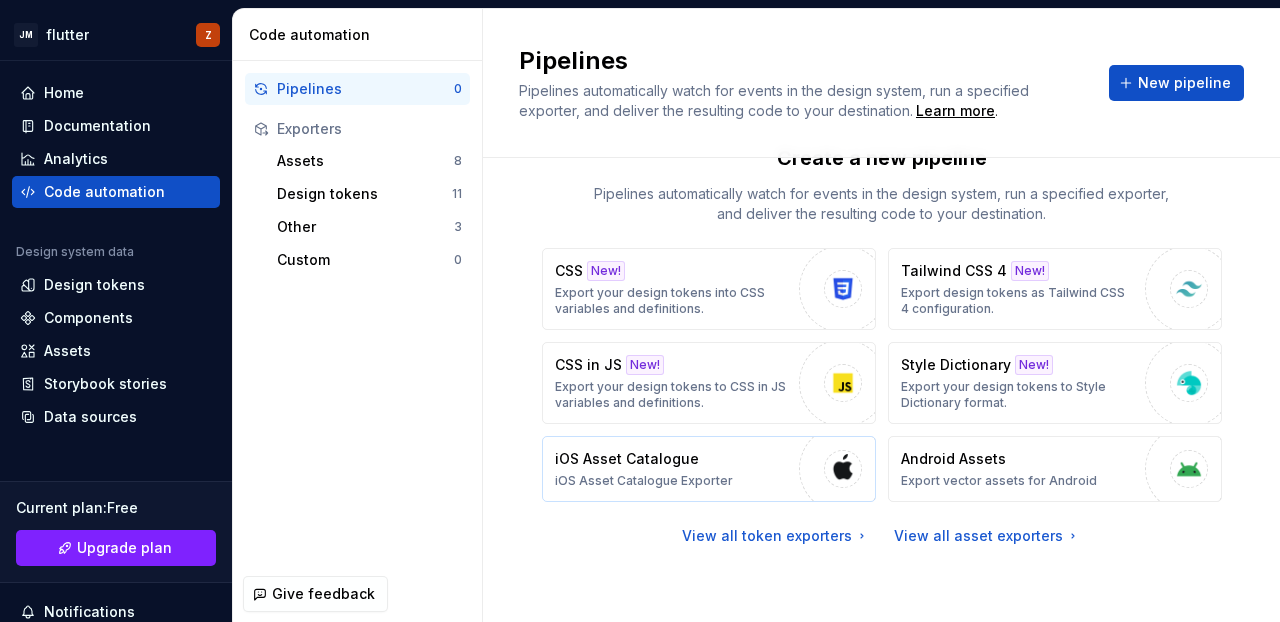 scroll, scrollTop: 0, scrollLeft: 0, axis: both 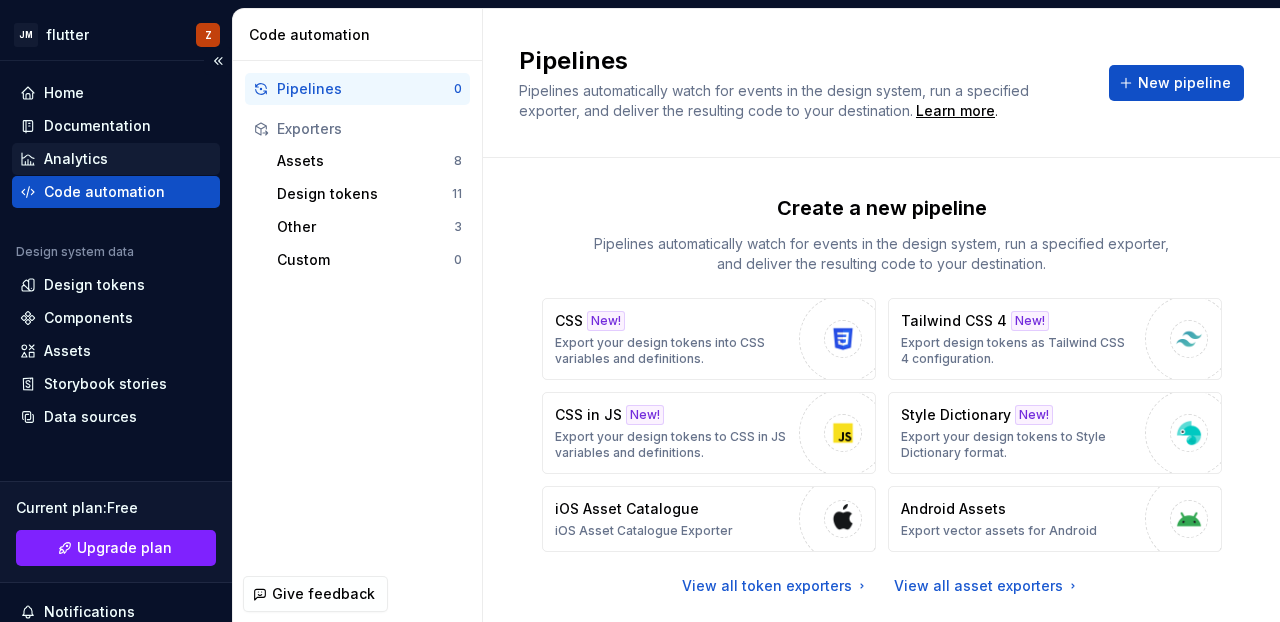 click on "Analytics" at bounding box center [116, 159] 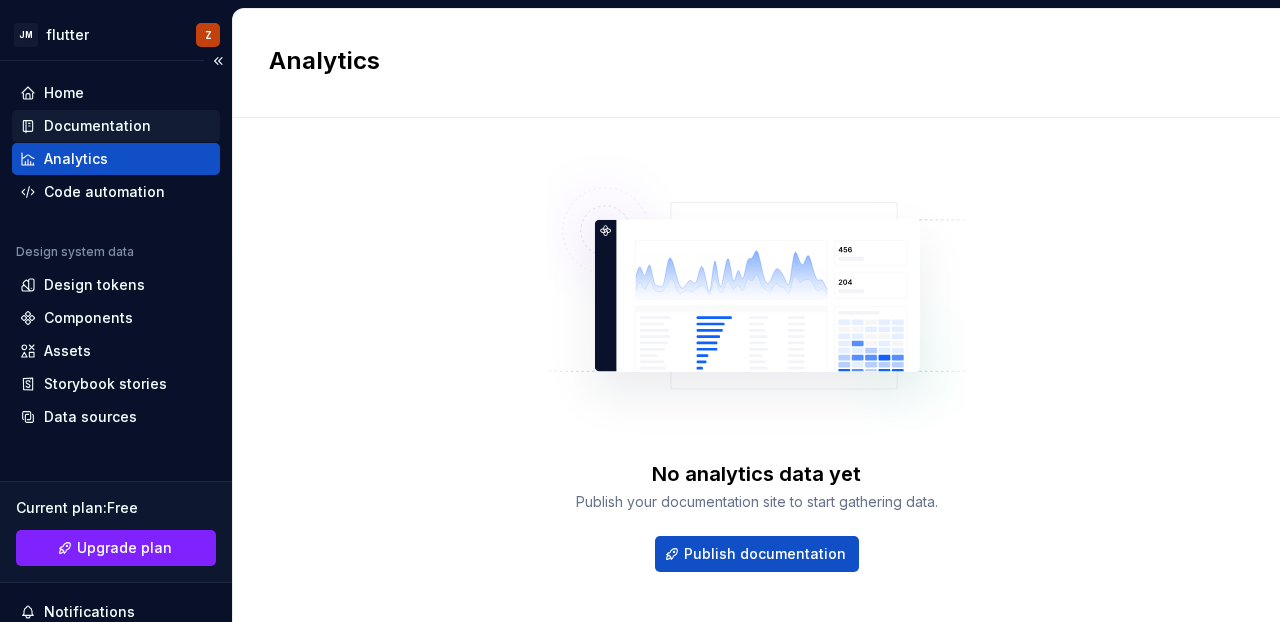 click on "Documentation" at bounding box center (97, 126) 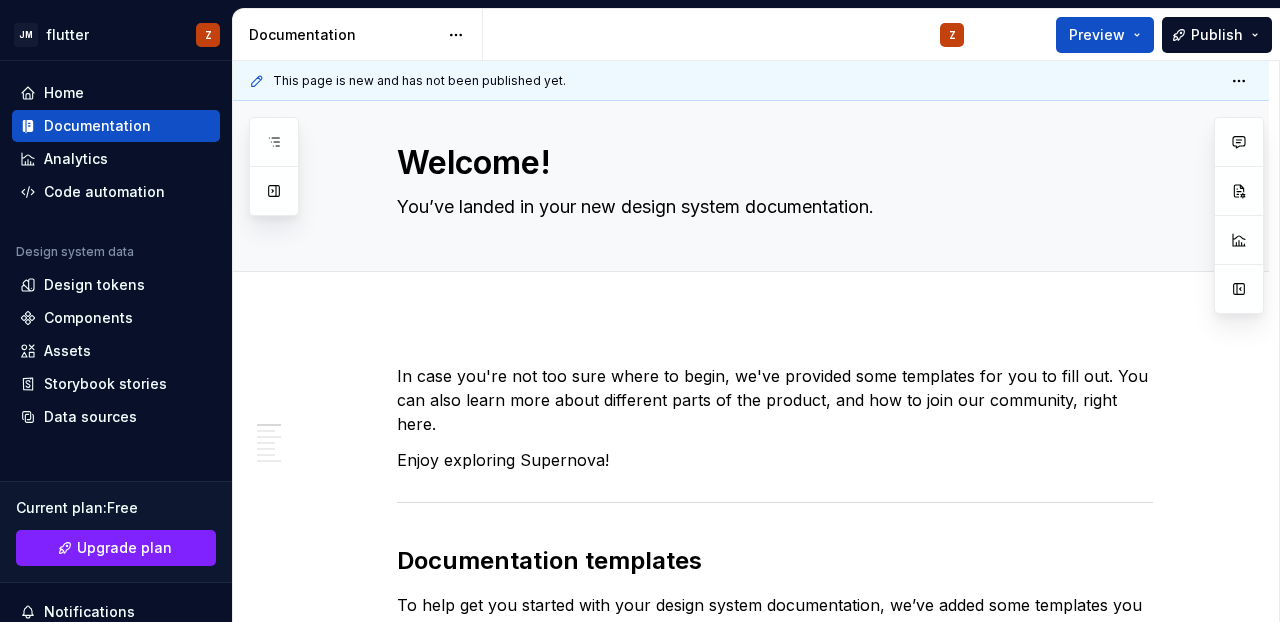 scroll, scrollTop: 0, scrollLeft: 0, axis: both 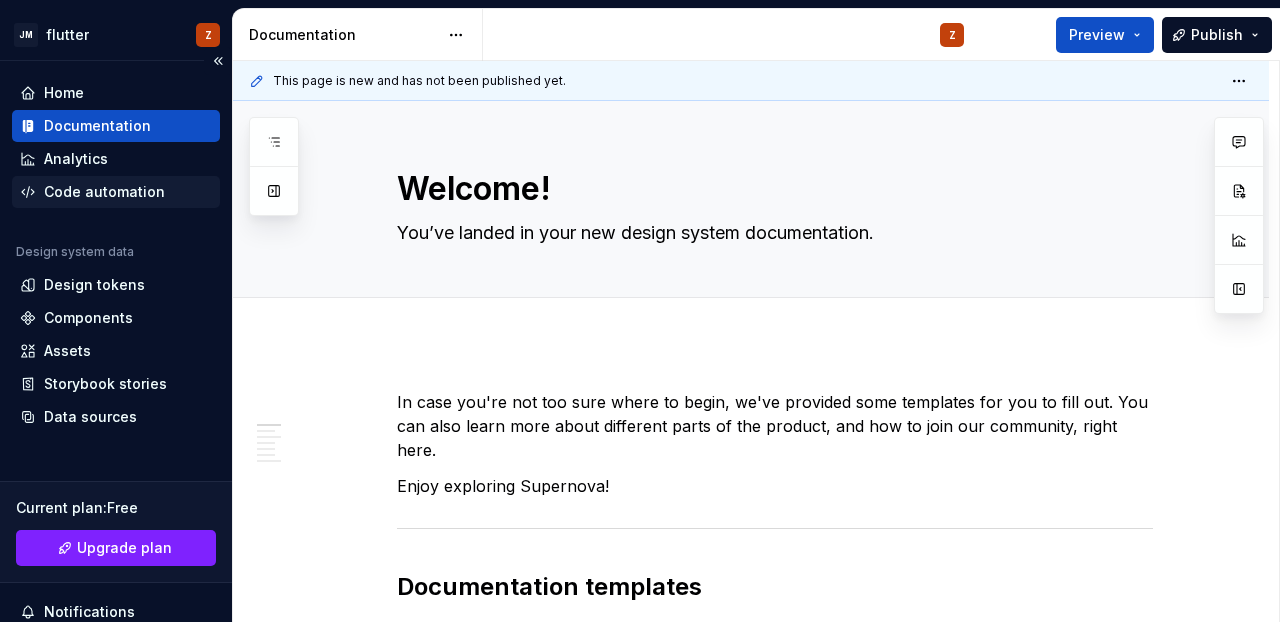click on "Code automation" at bounding box center [104, 192] 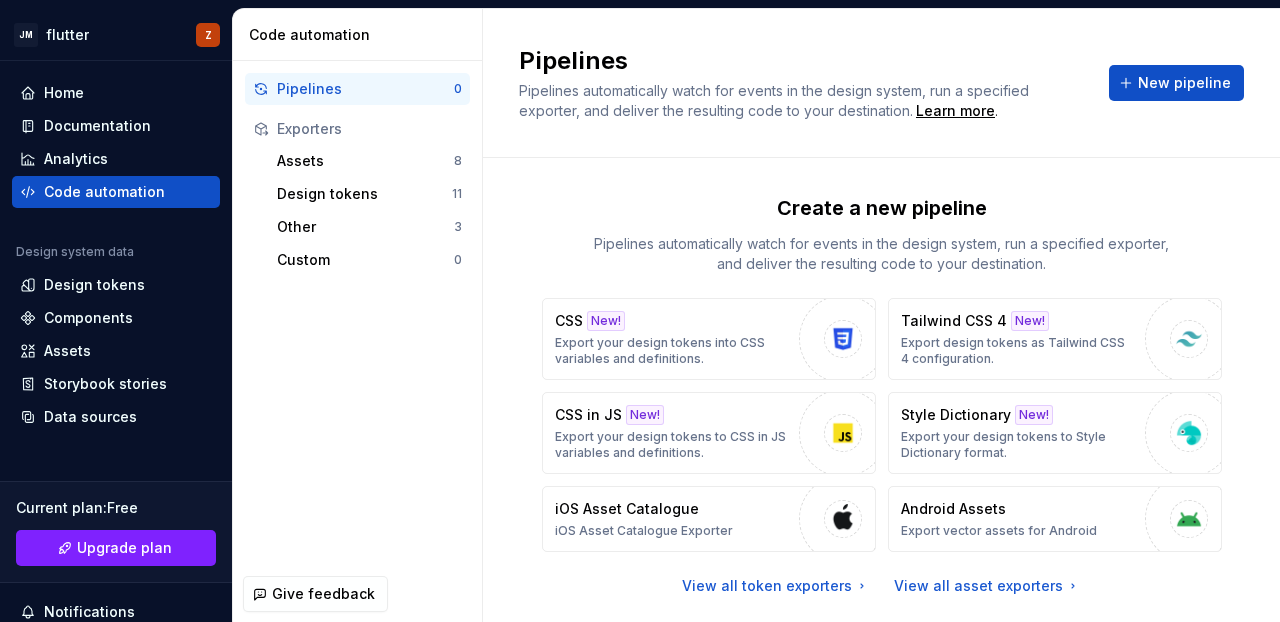scroll, scrollTop: 50, scrollLeft: 0, axis: vertical 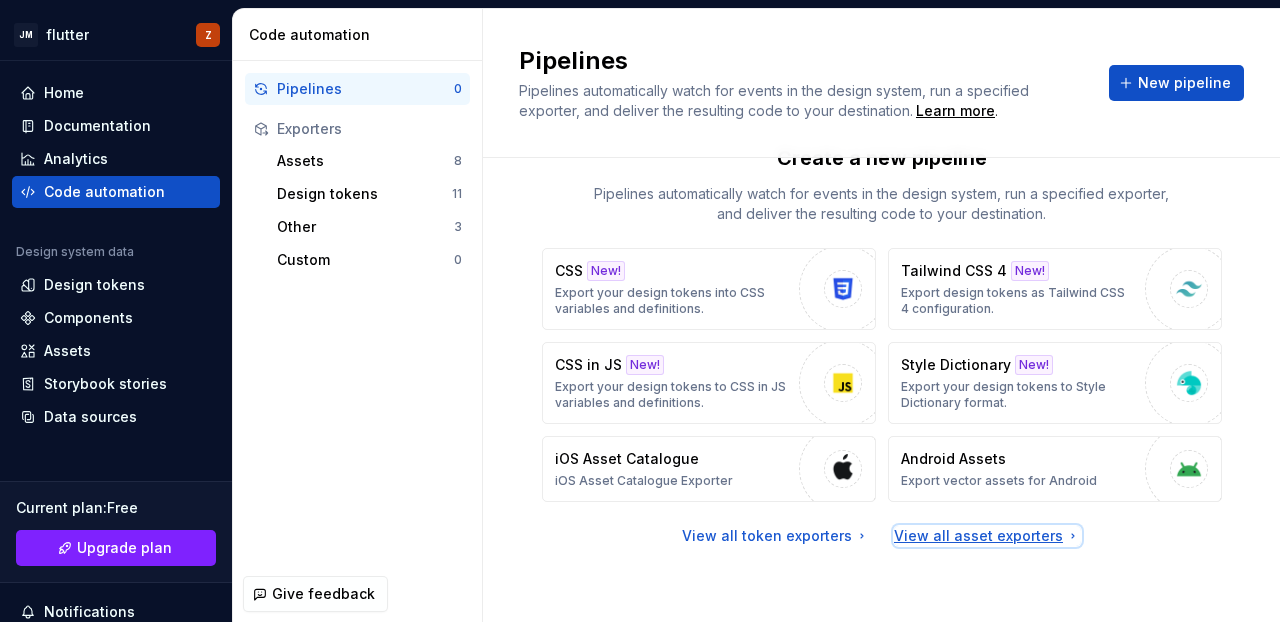 click on "View all asset exporters" at bounding box center [987, 536] 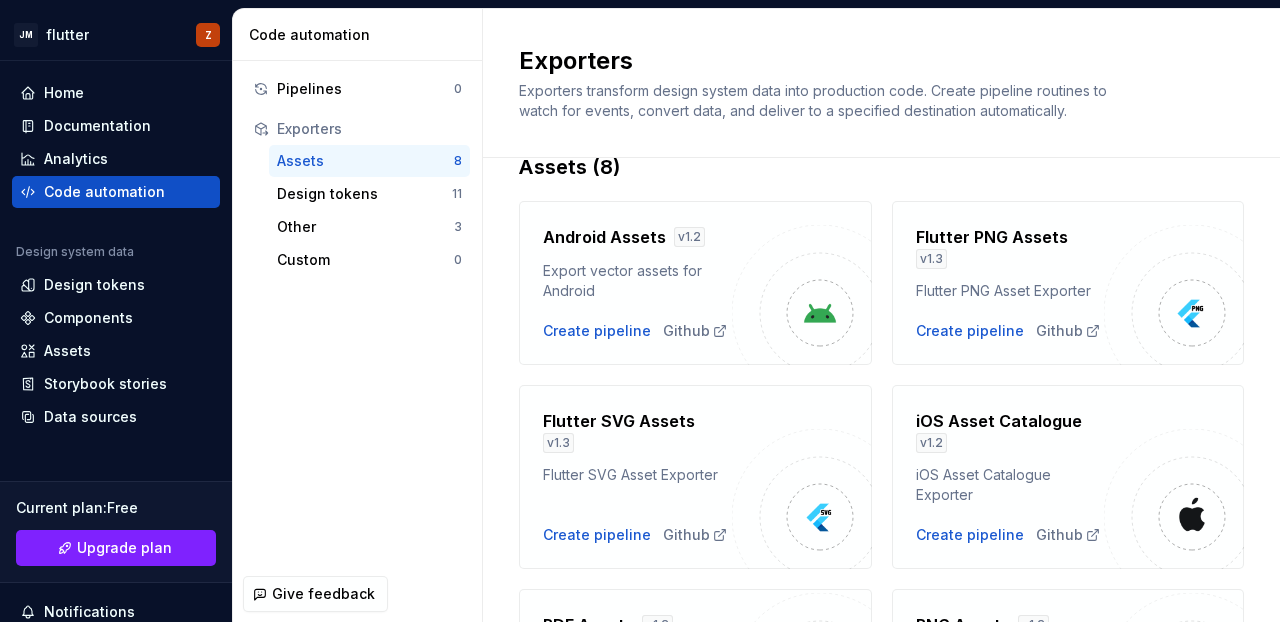 scroll, scrollTop: 0, scrollLeft: 0, axis: both 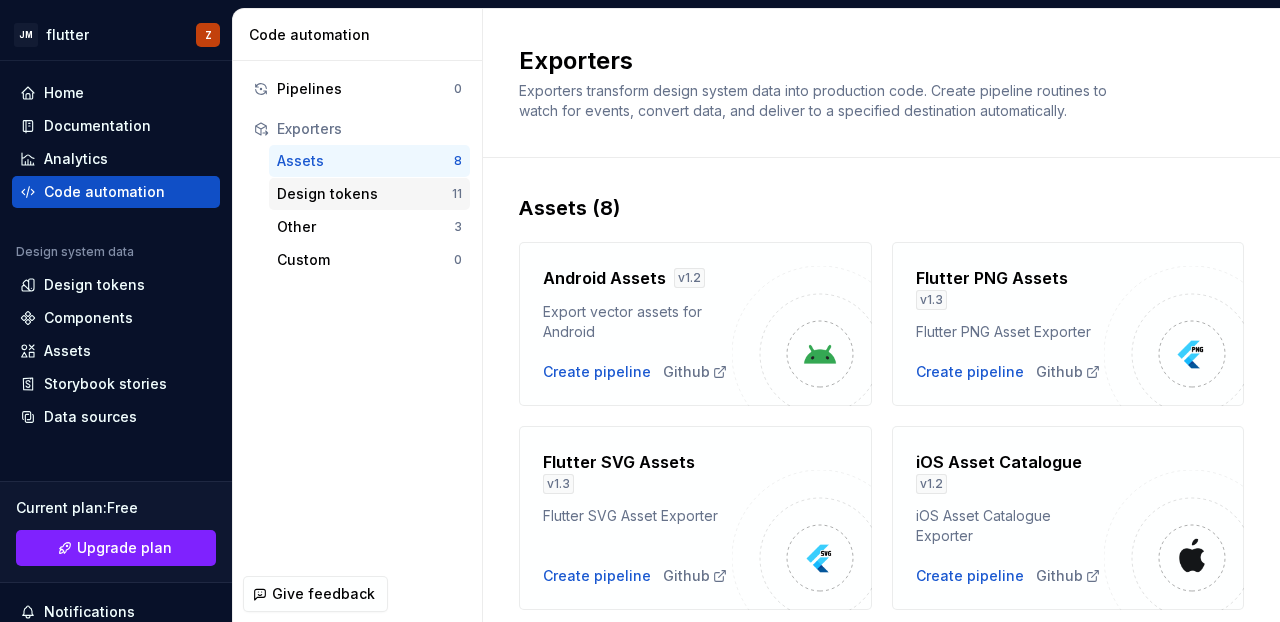 click on "Design tokens" at bounding box center [364, 194] 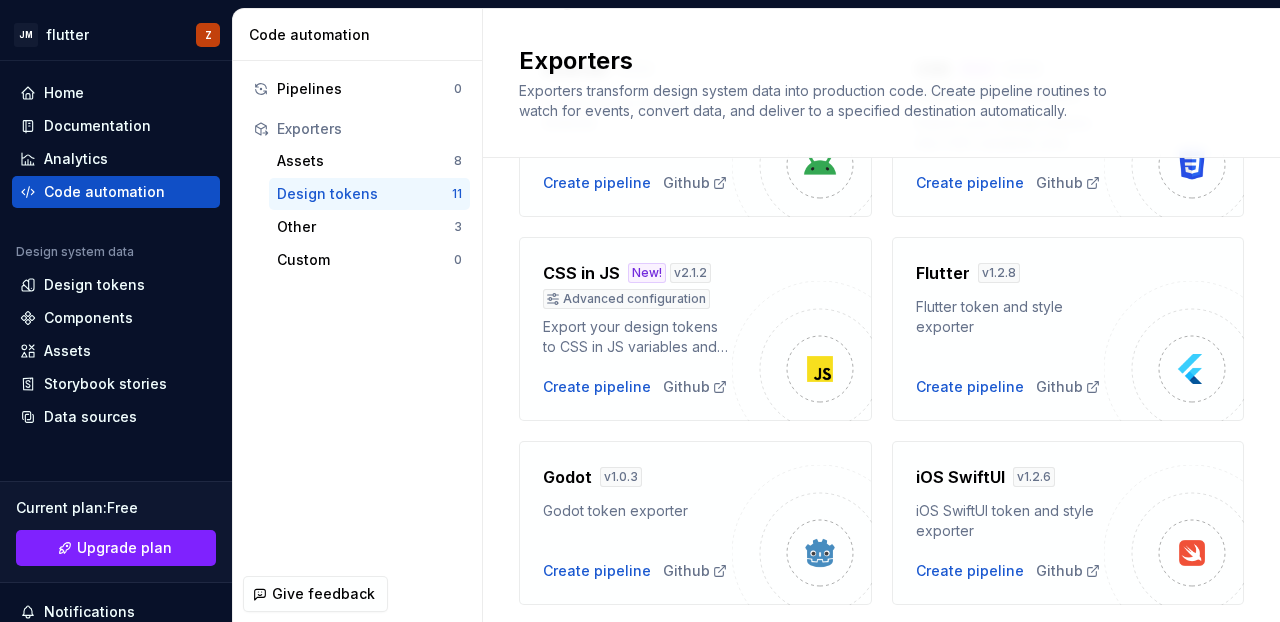 scroll, scrollTop: 210, scrollLeft: 0, axis: vertical 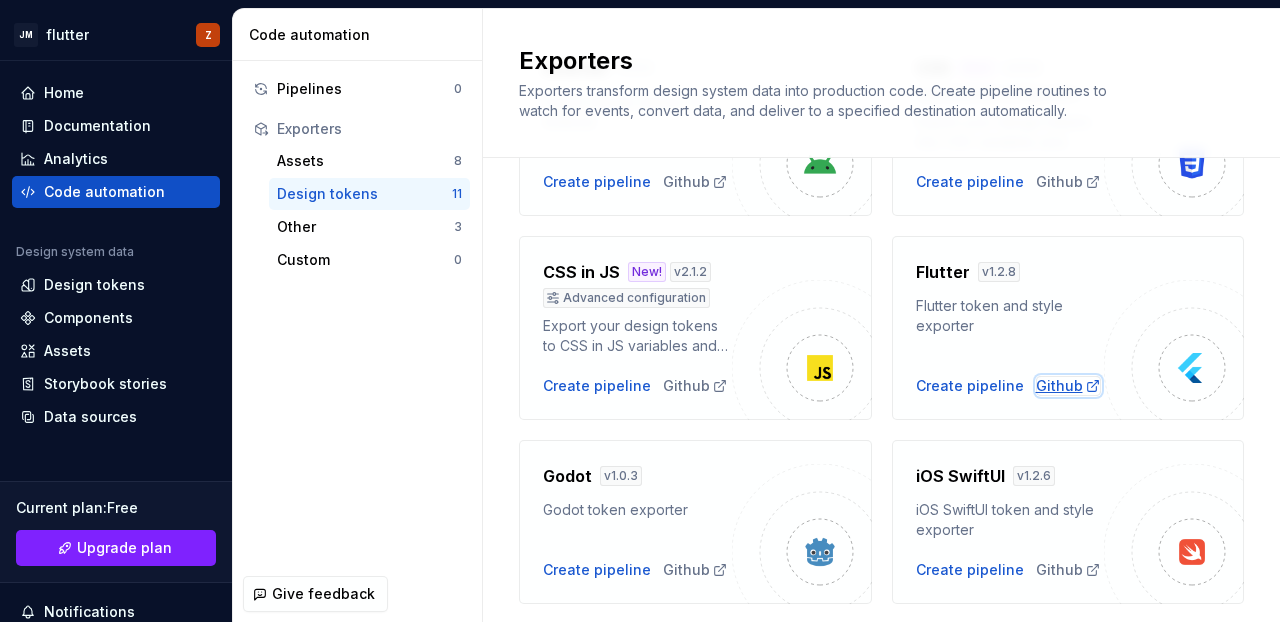 click on "Github" at bounding box center [1068, 386] 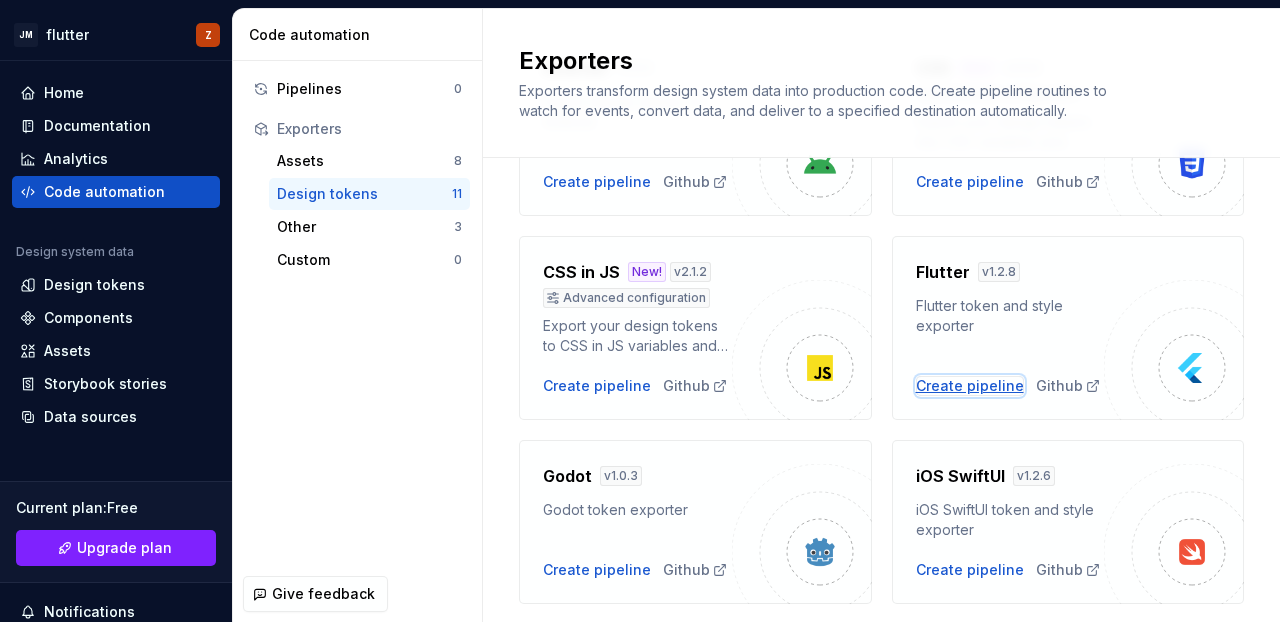 click on "Create pipeline" at bounding box center [970, 386] 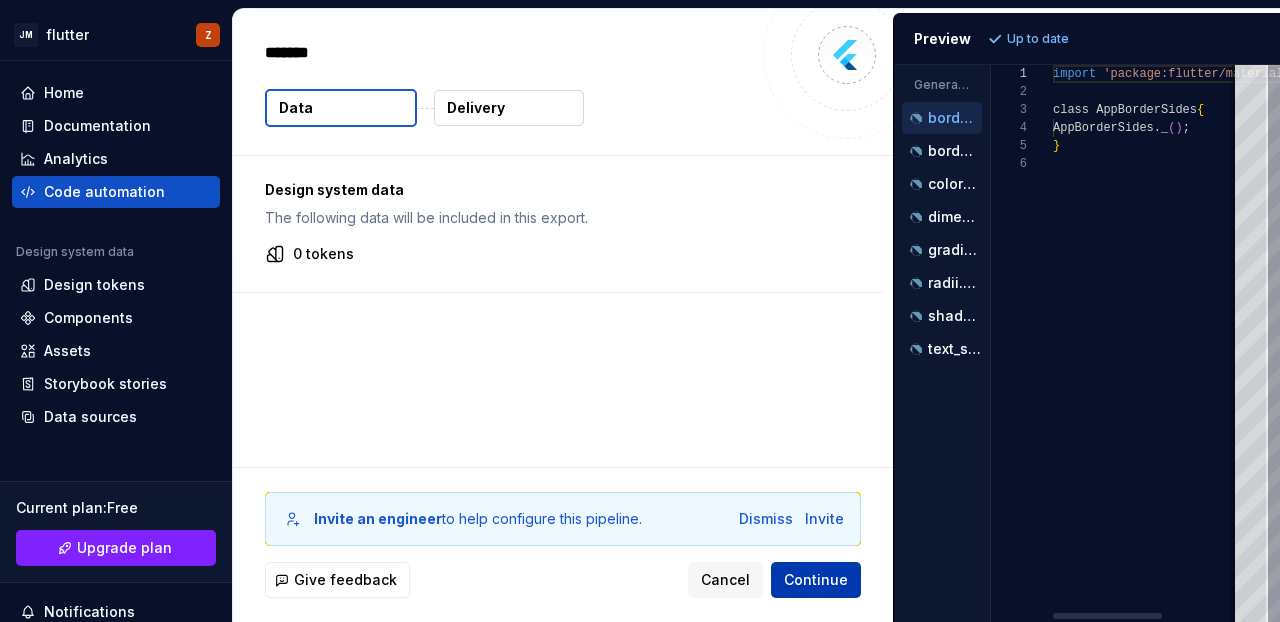 type on "*" 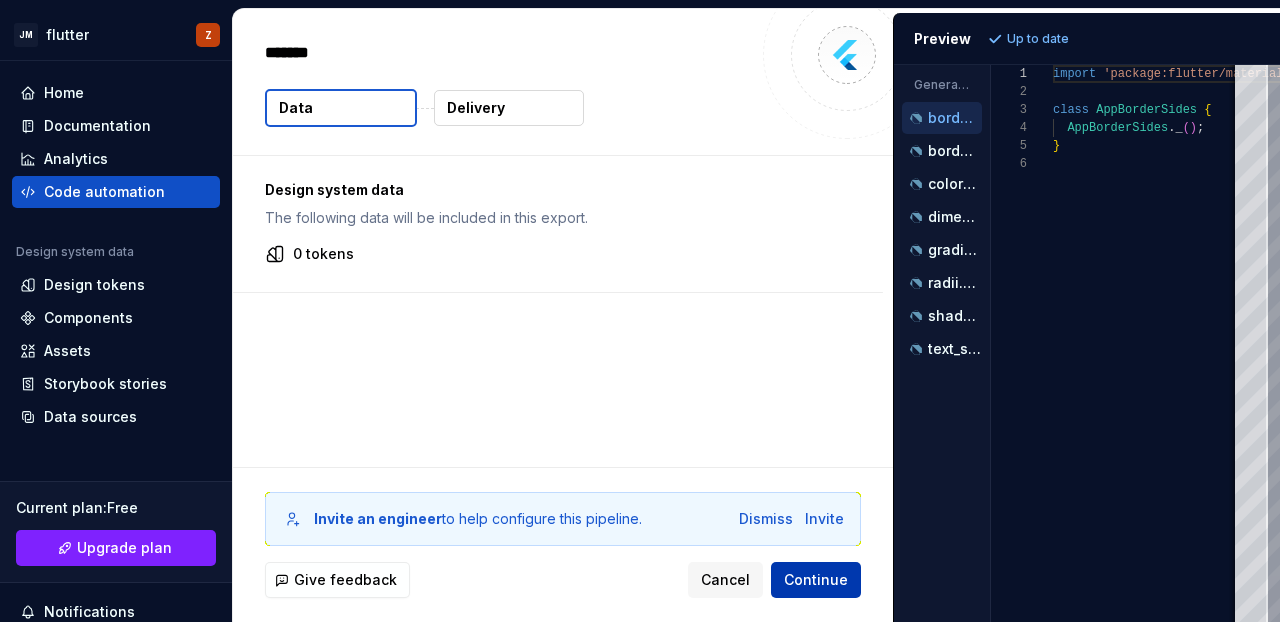 click on "Continue" at bounding box center [816, 580] 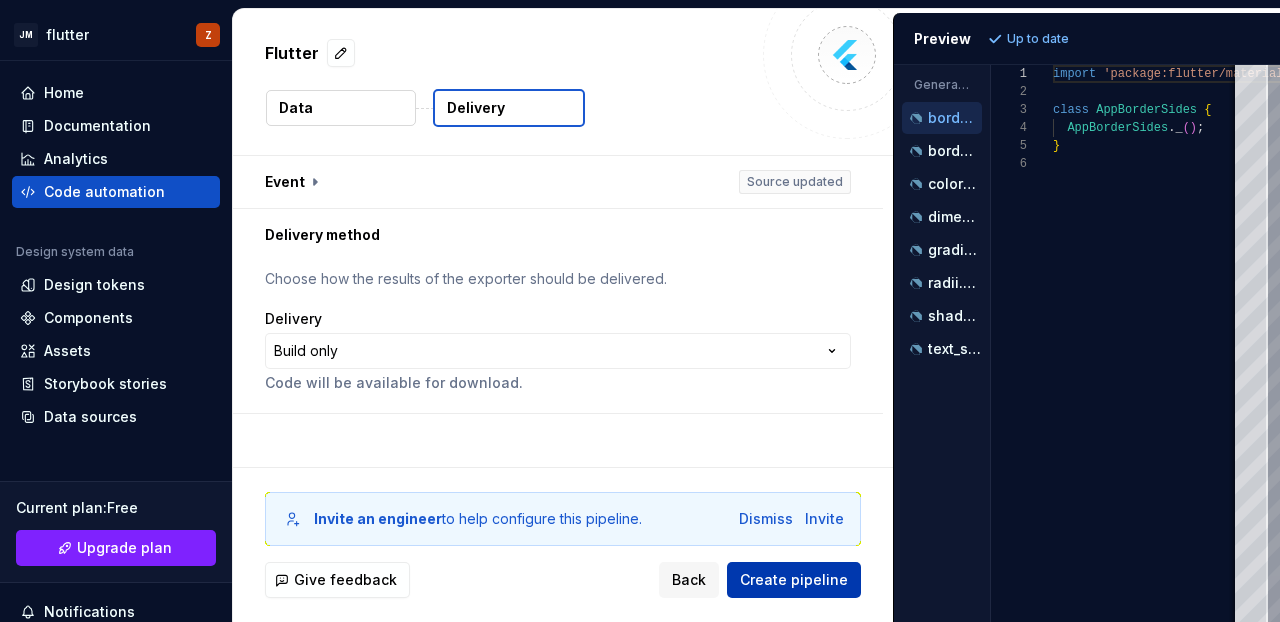 click on "Create pipeline" at bounding box center [794, 580] 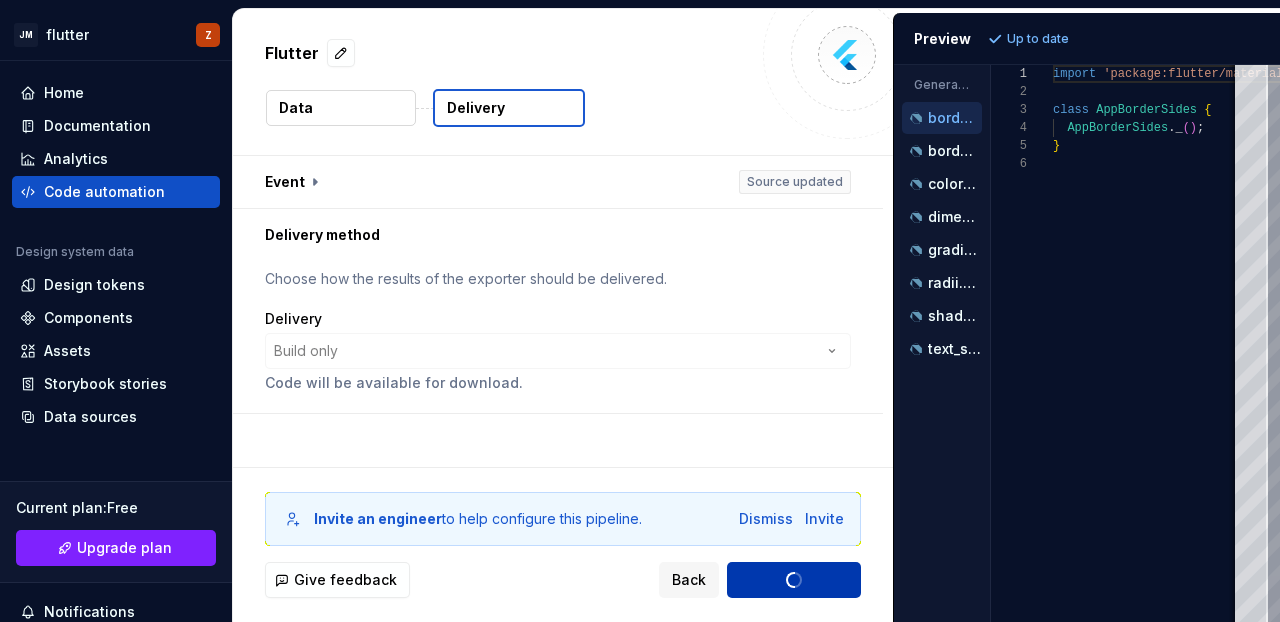 click on "Back Create pipeline" at bounding box center [760, 580] 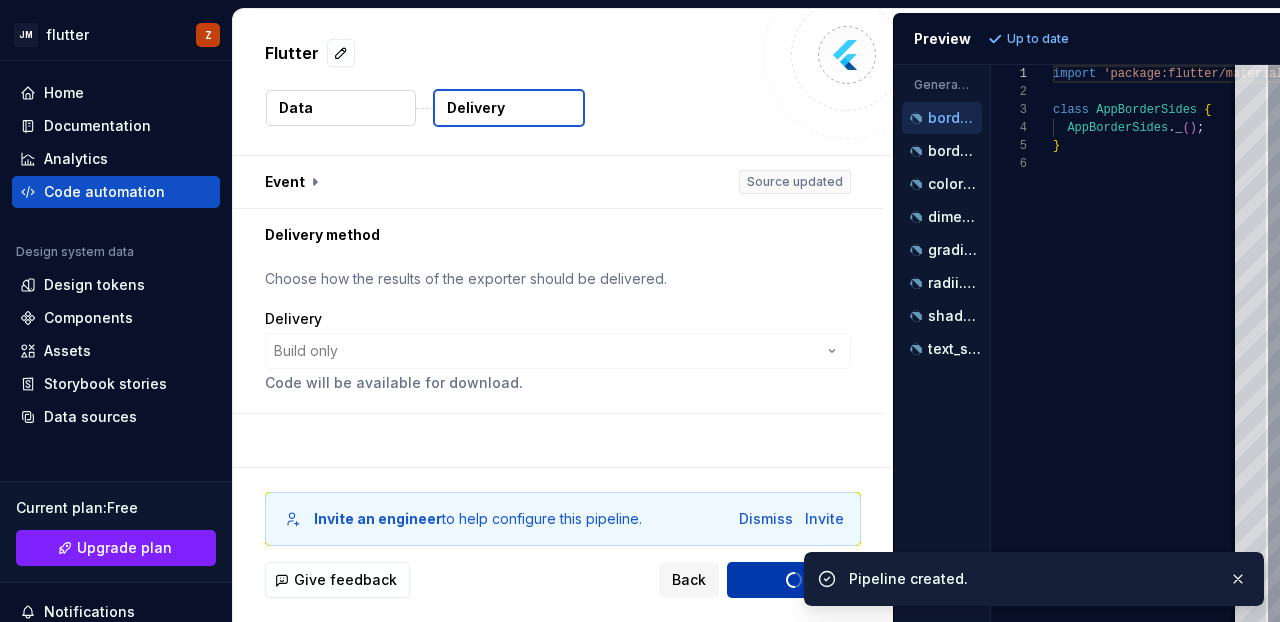 click on "Pipeline created." at bounding box center [1034, 579] 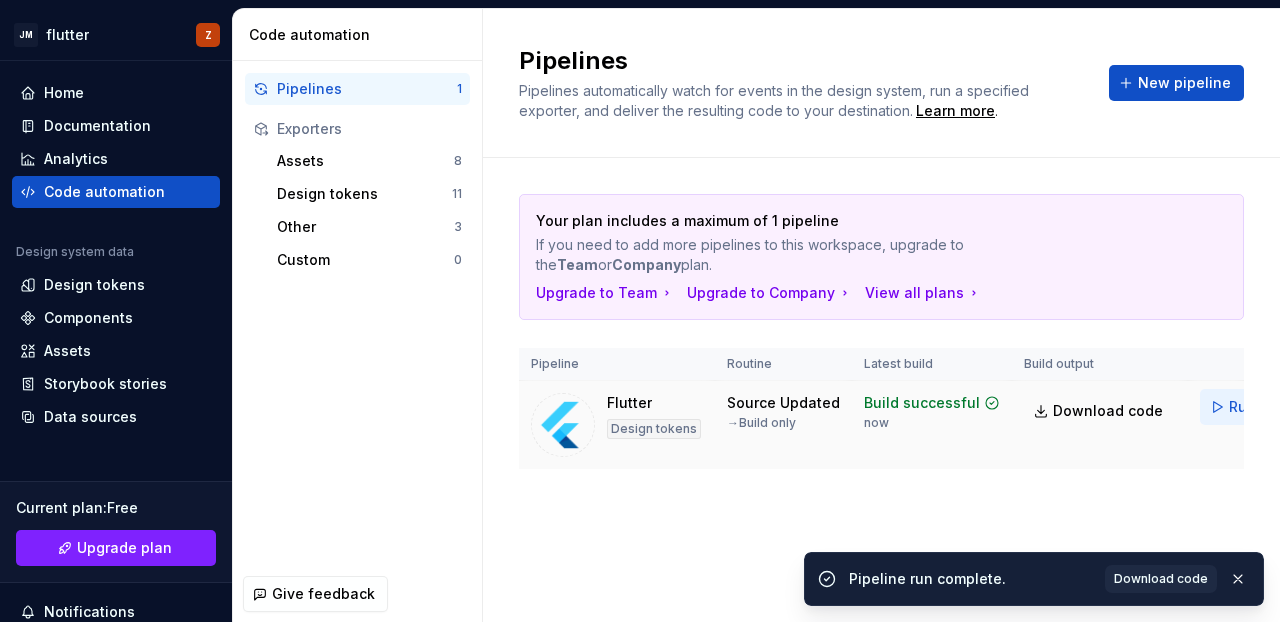 click on "Run" at bounding box center [1234, 407] 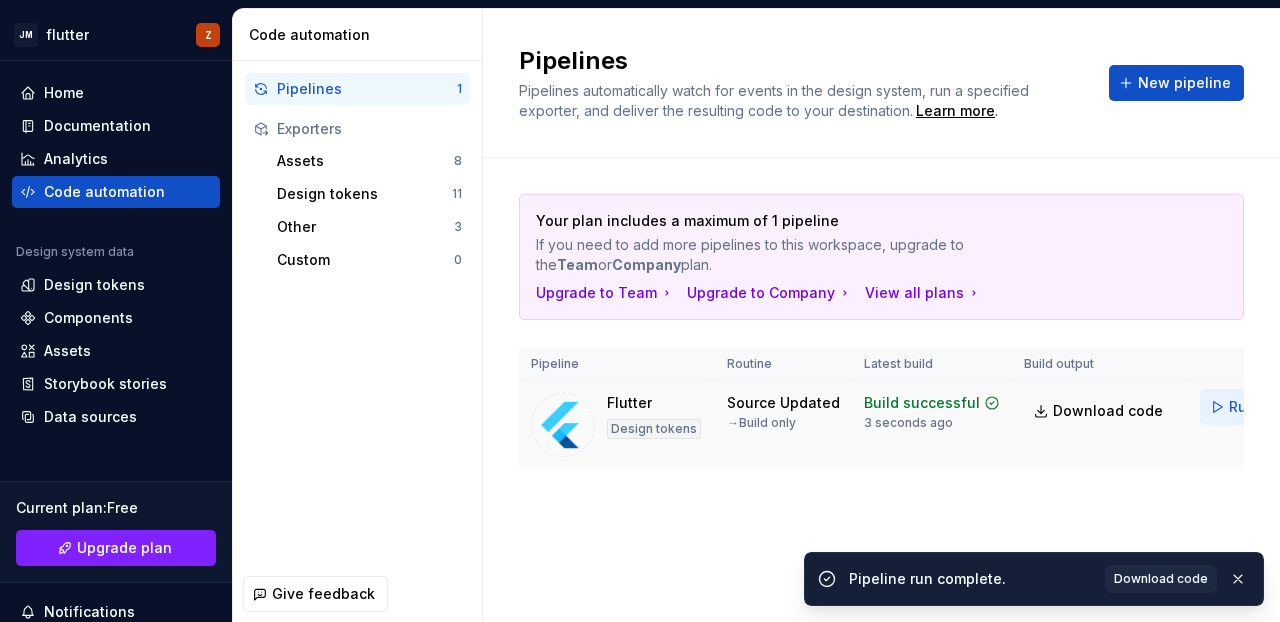 click on "Run" at bounding box center (1242, 407) 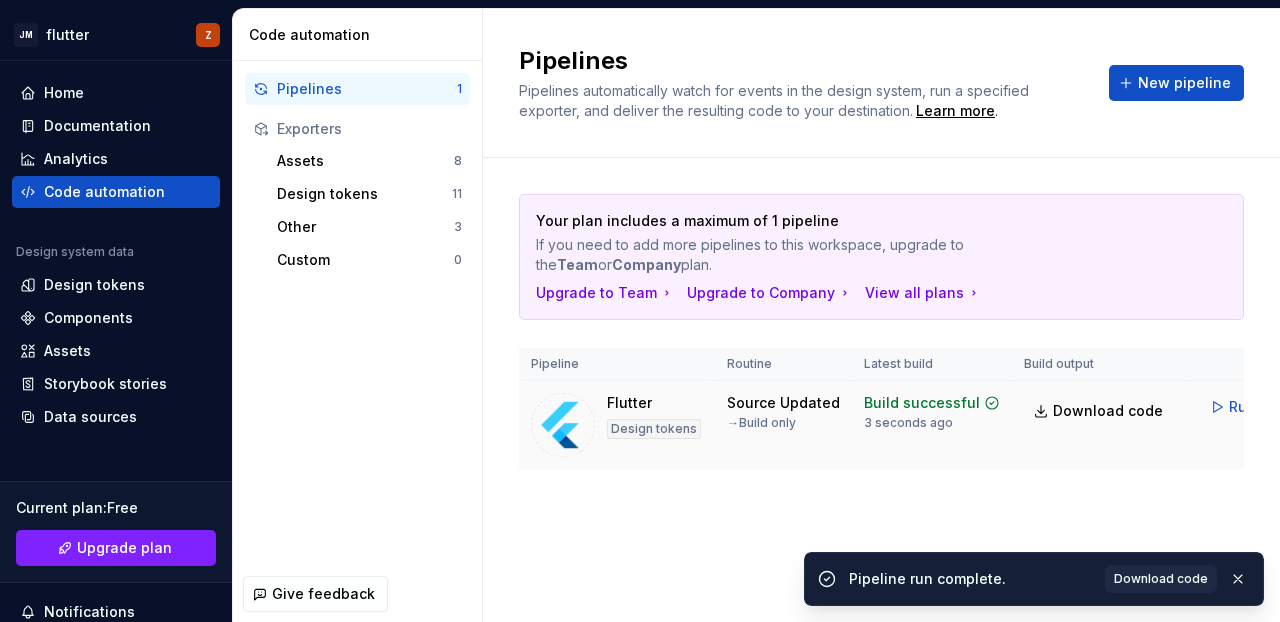click on "Design tokens" at bounding box center [654, 429] 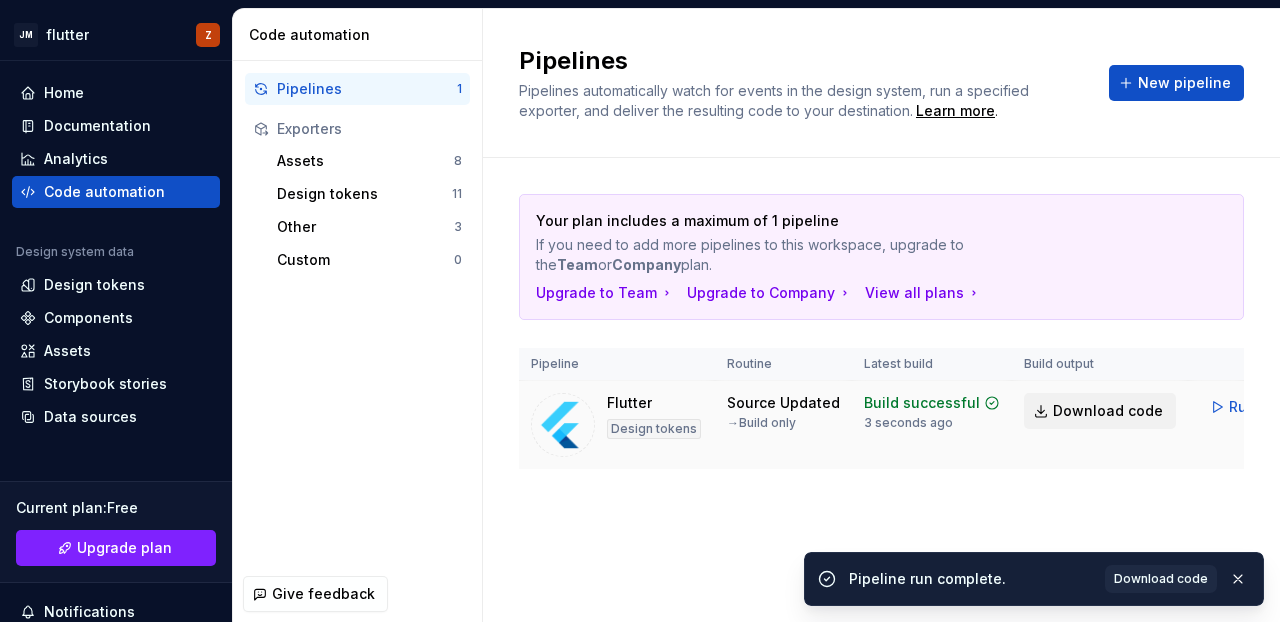 click on "Download code" at bounding box center (1108, 411) 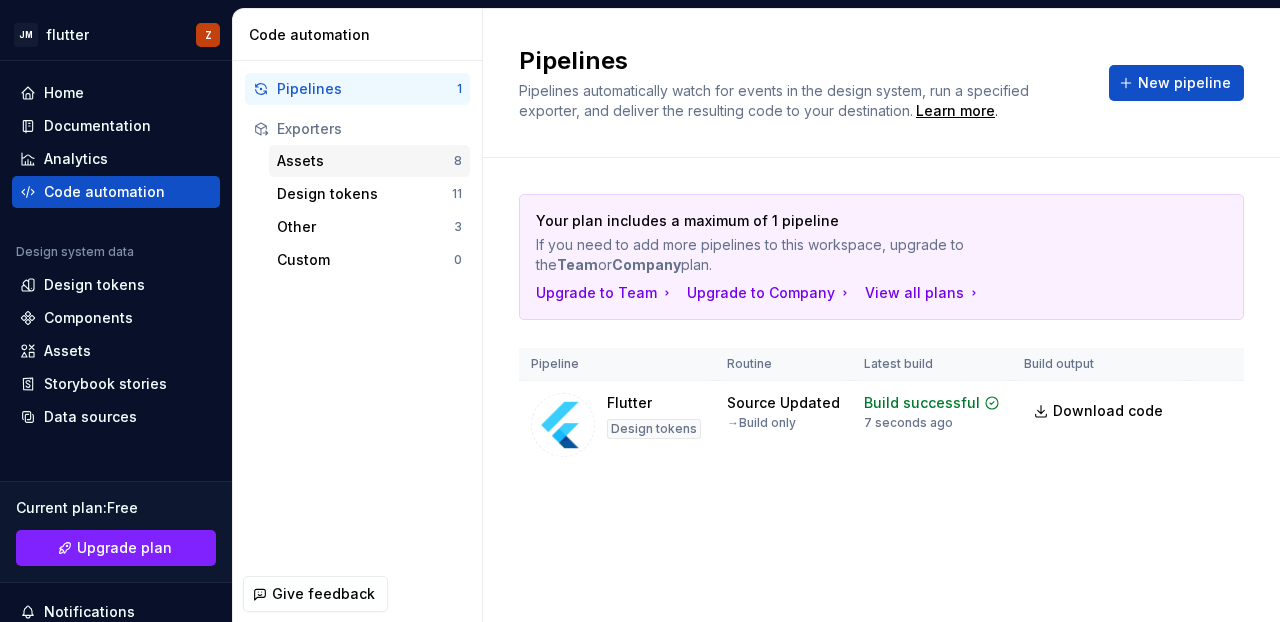 click on "Assets" at bounding box center [365, 161] 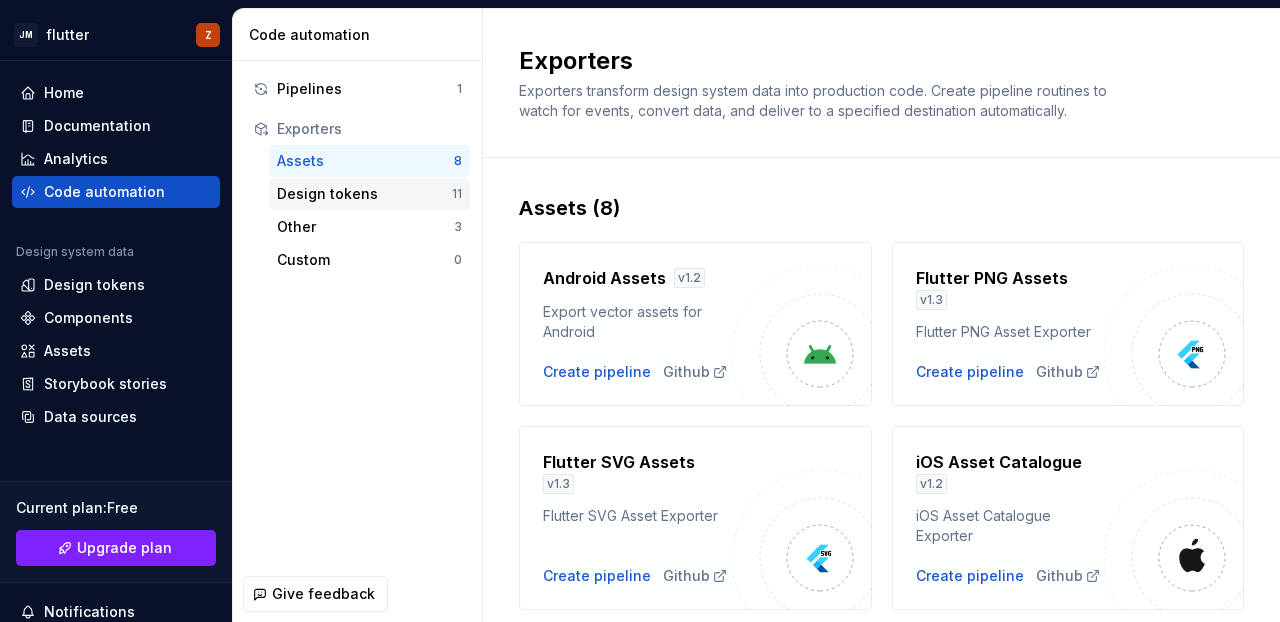 click on "Design tokens" at bounding box center (364, 194) 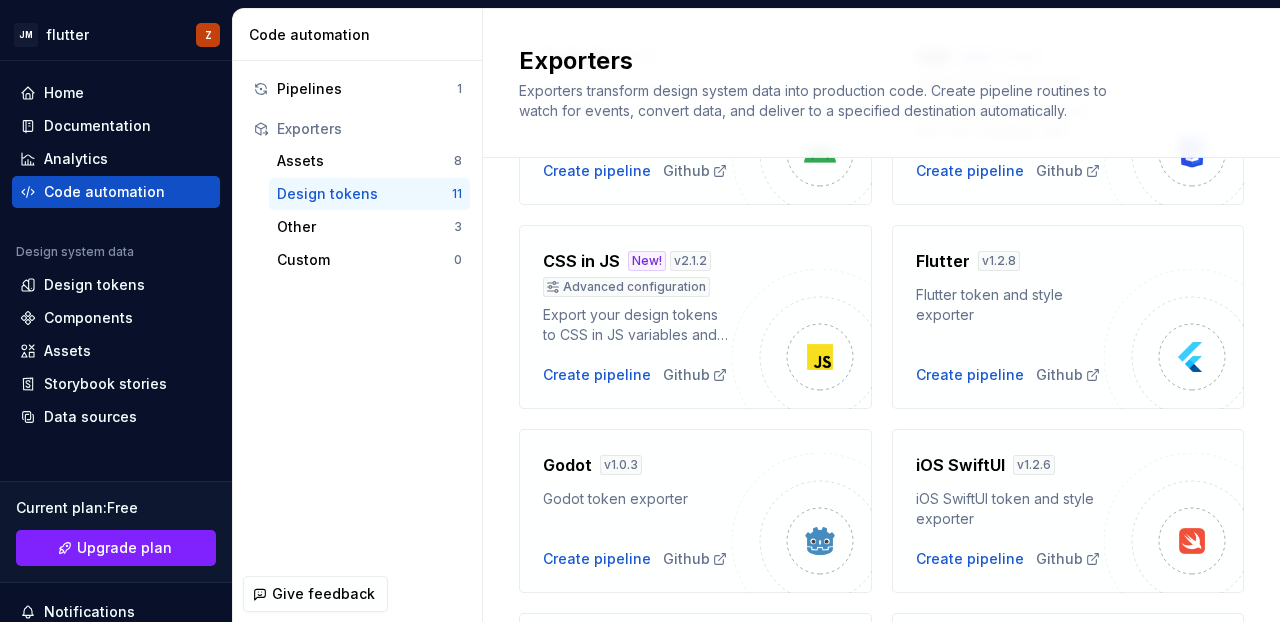 scroll, scrollTop: 222, scrollLeft: 0, axis: vertical 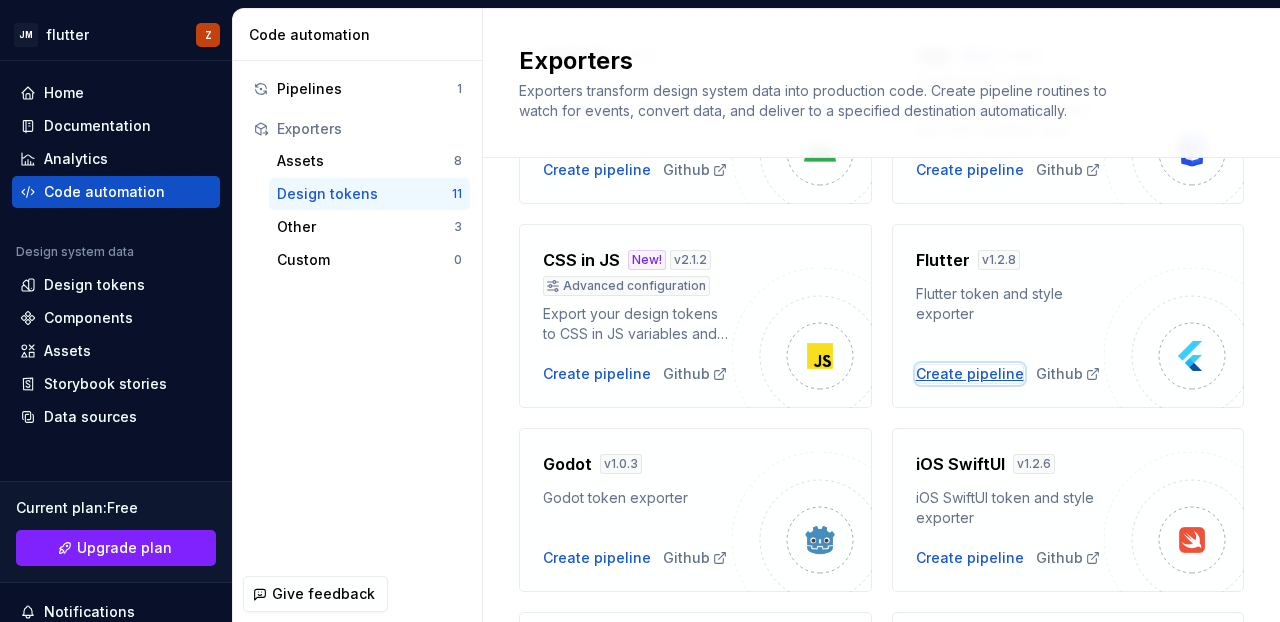 click on "Create pipeline" at bounding box center (970, 374) 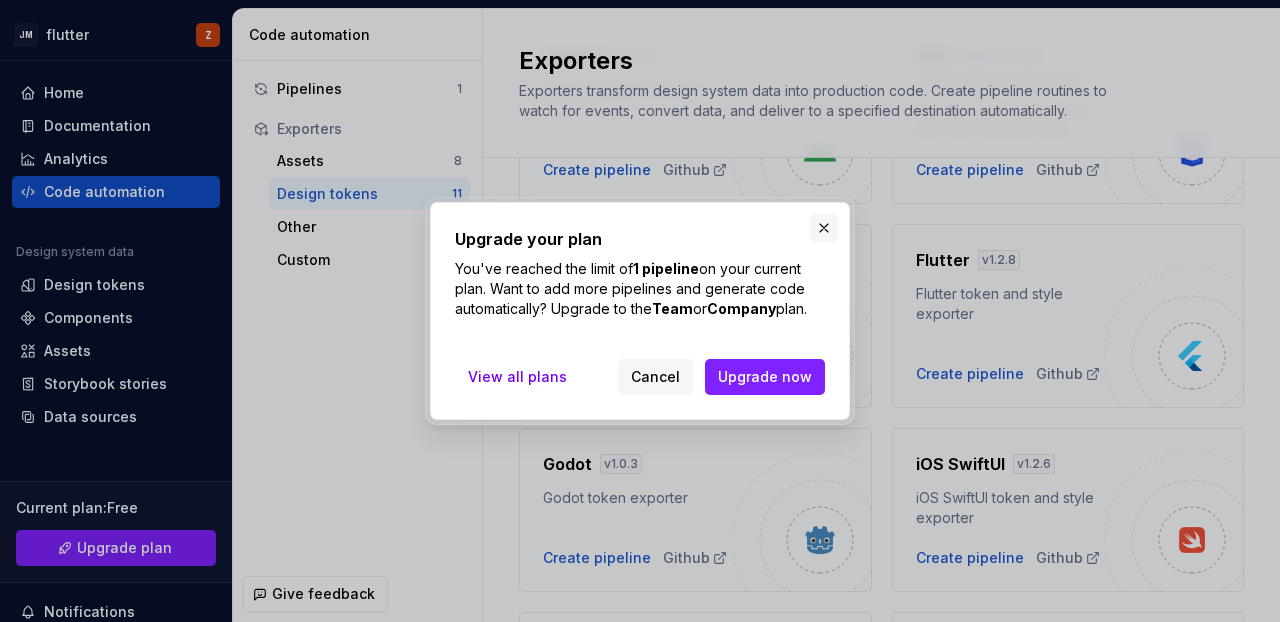 click at bounding box center (824, 228) 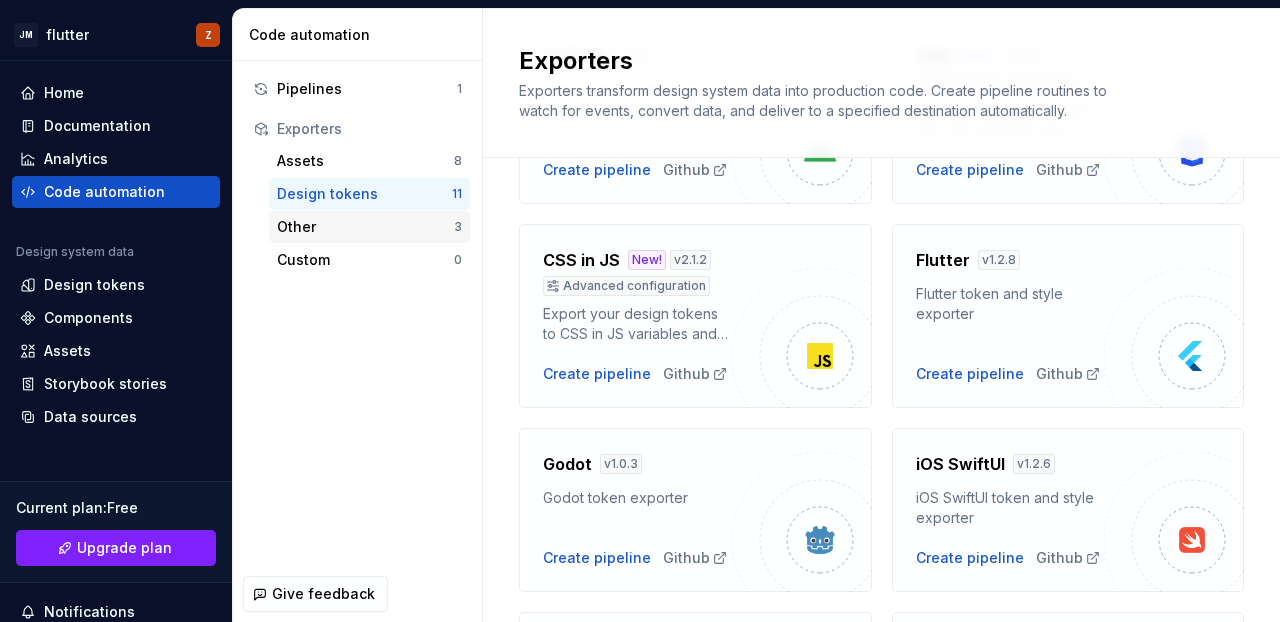 click on "Other" at bounding box center (365, 227) 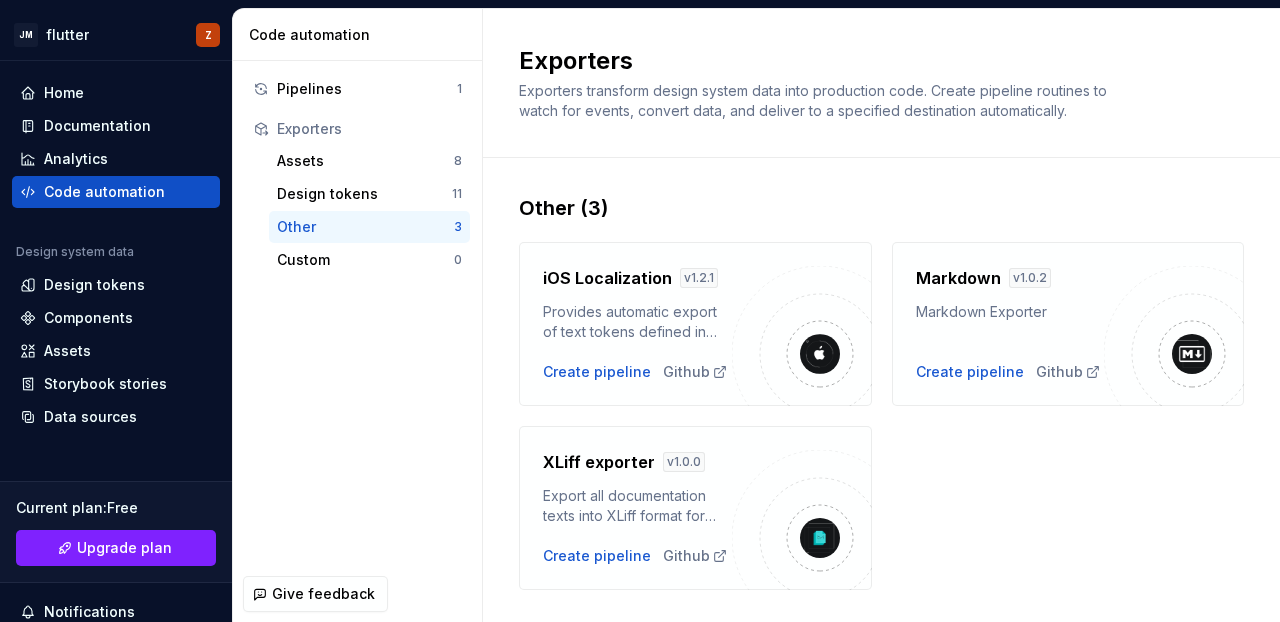 scroll, scrollTop: 44, scrollLeft: 0, axis: vertical 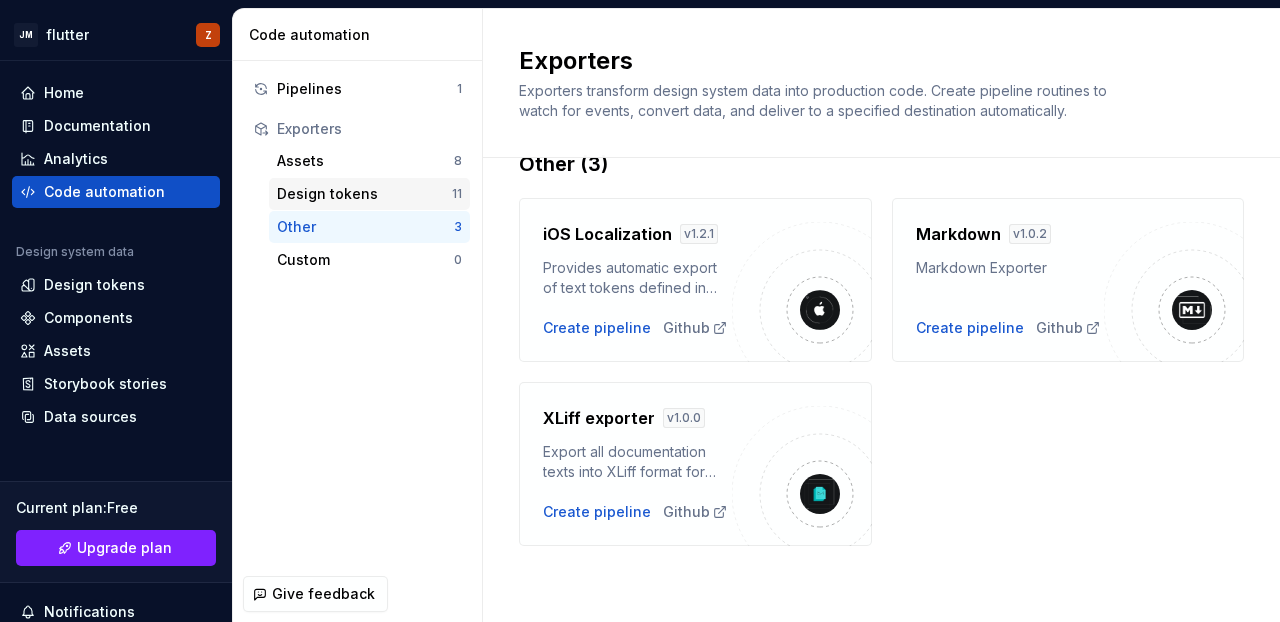 click on "Design tokens" at bounding box center [364, 194] 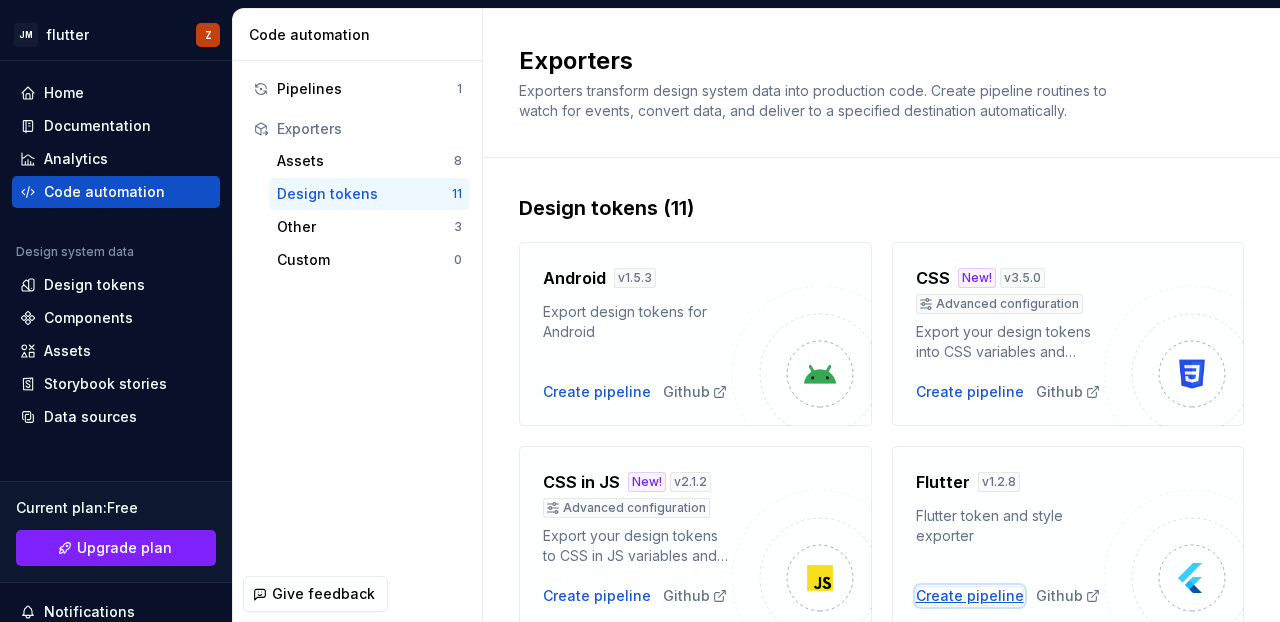 click on "Create pipeline" at bounding box center (970, 596) 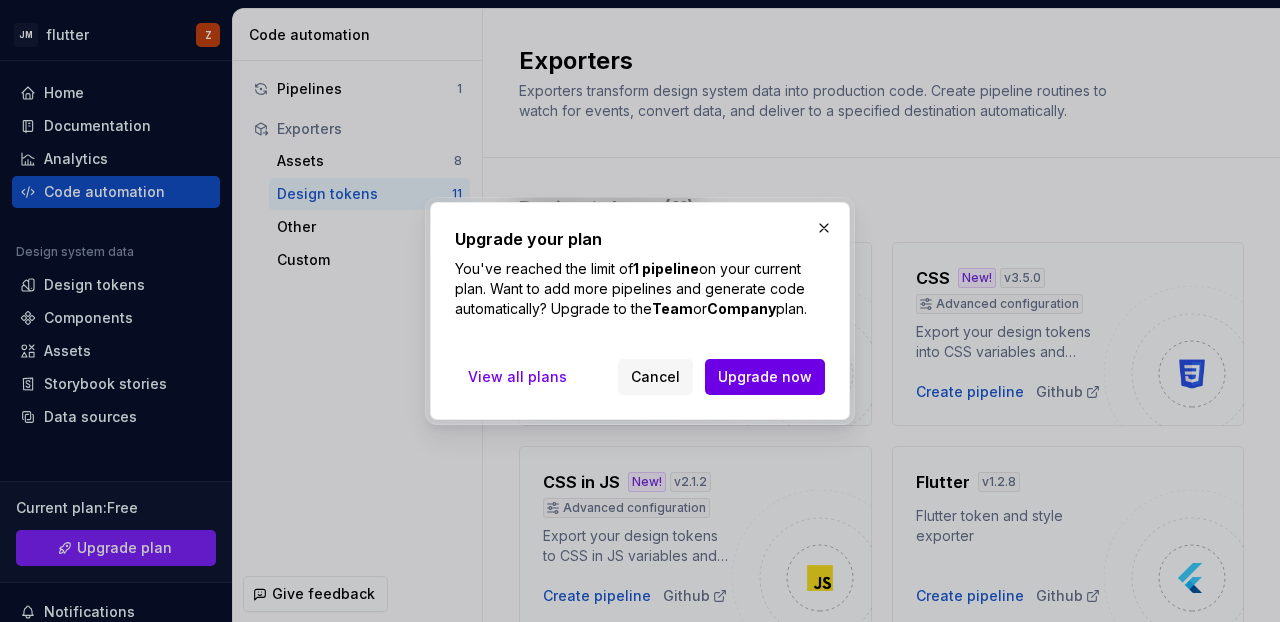 click on "Upgrade now" at bounding box center (765, 377) 